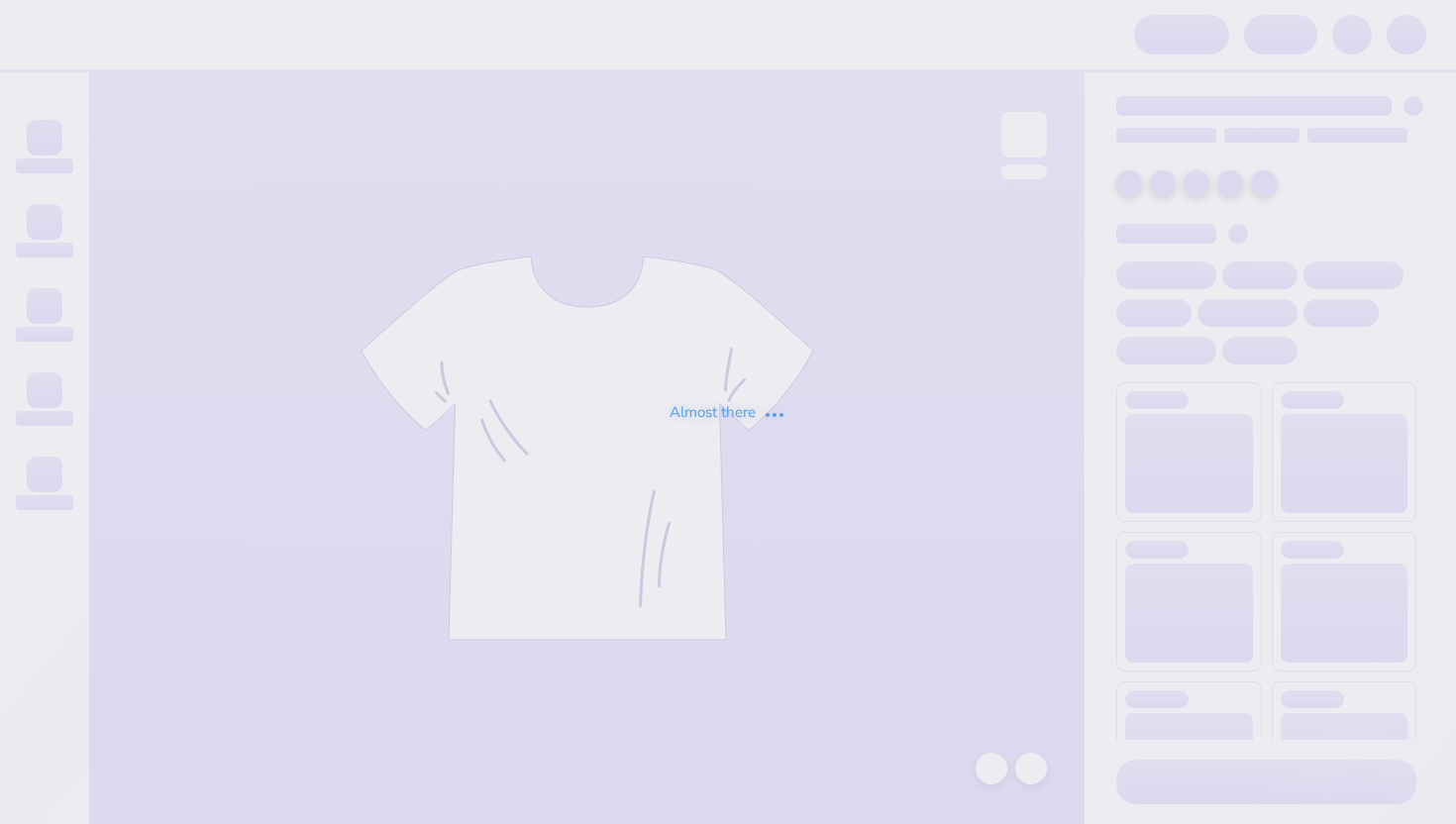 scroll, scrollTop: 0, scrollLeft: 0, axis: both 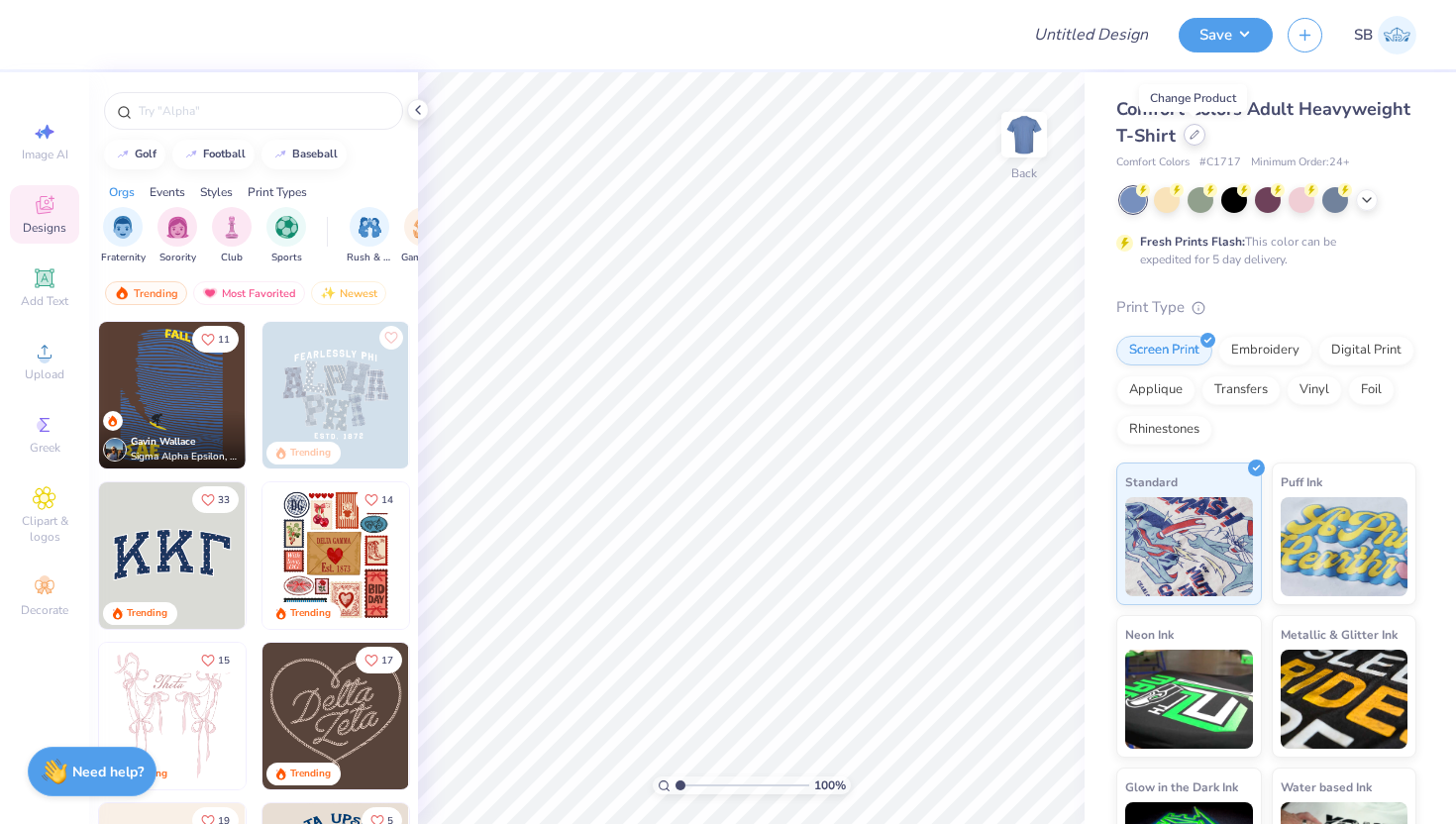click 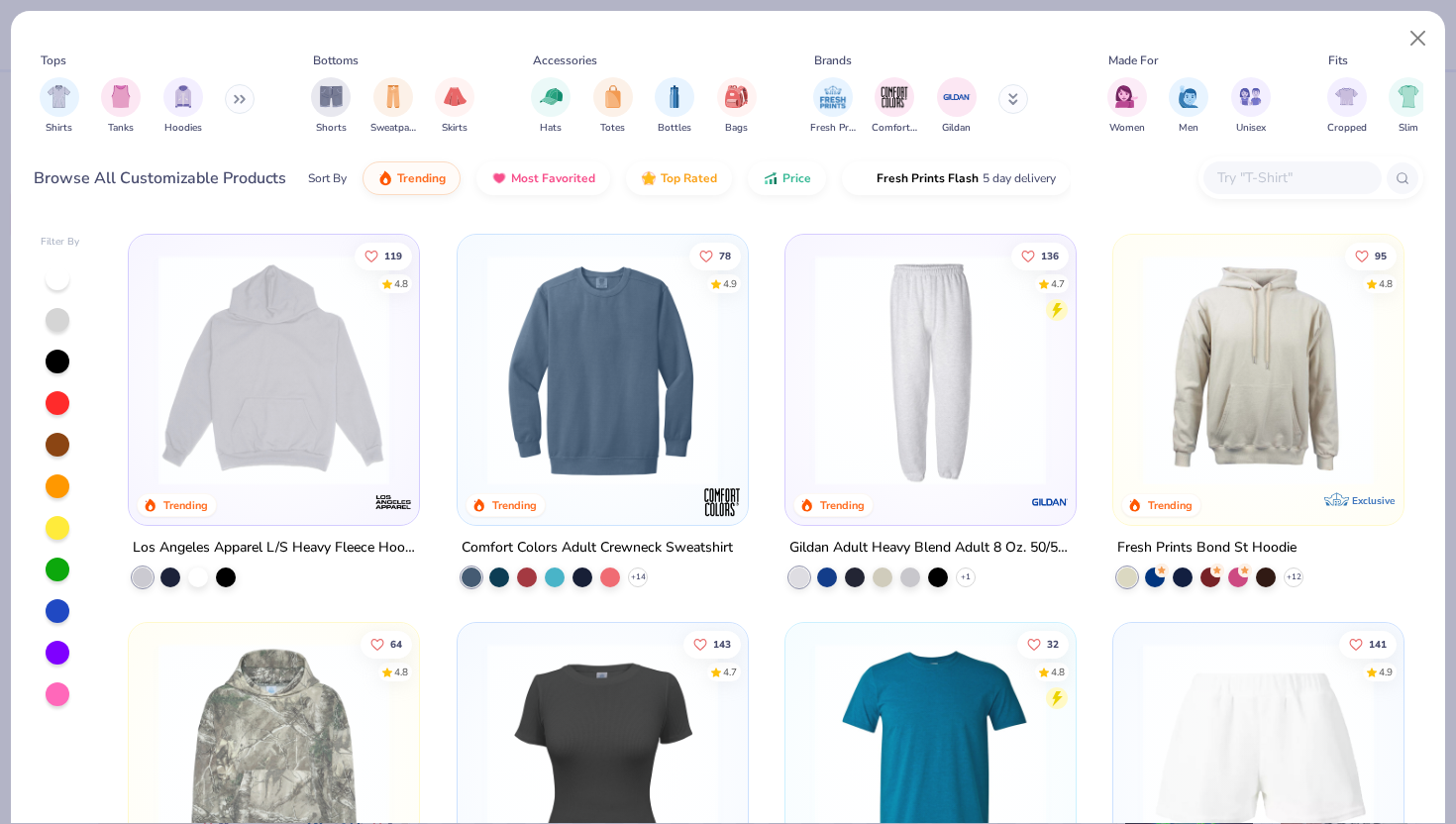 scroll, scrollTop: 2714, scrollLeft: 0, axis: vertical 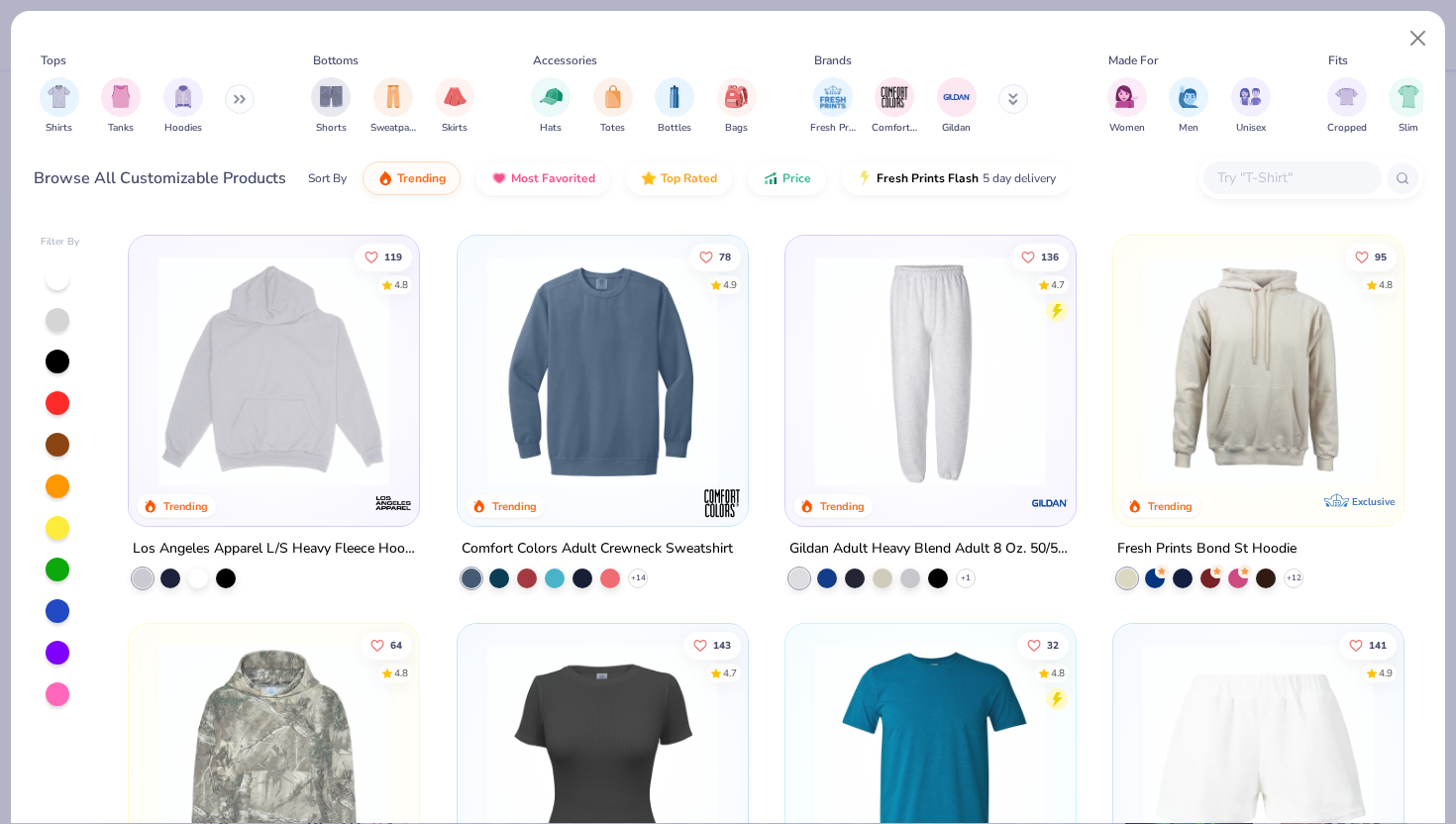 click at bounding box center (1258, 370) 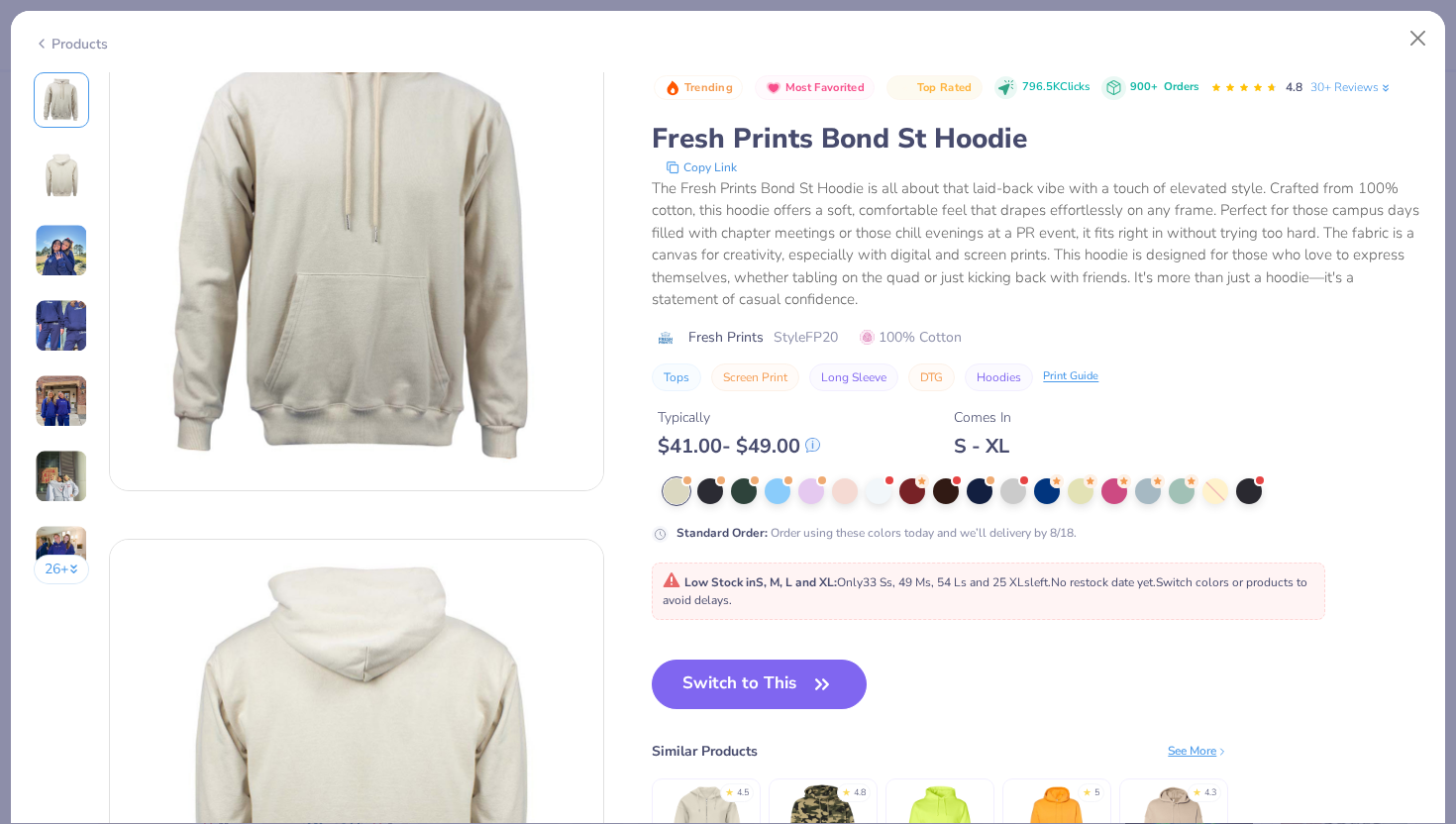 scroll, scrollTop: 0, scrollLeft: 0, axis: both 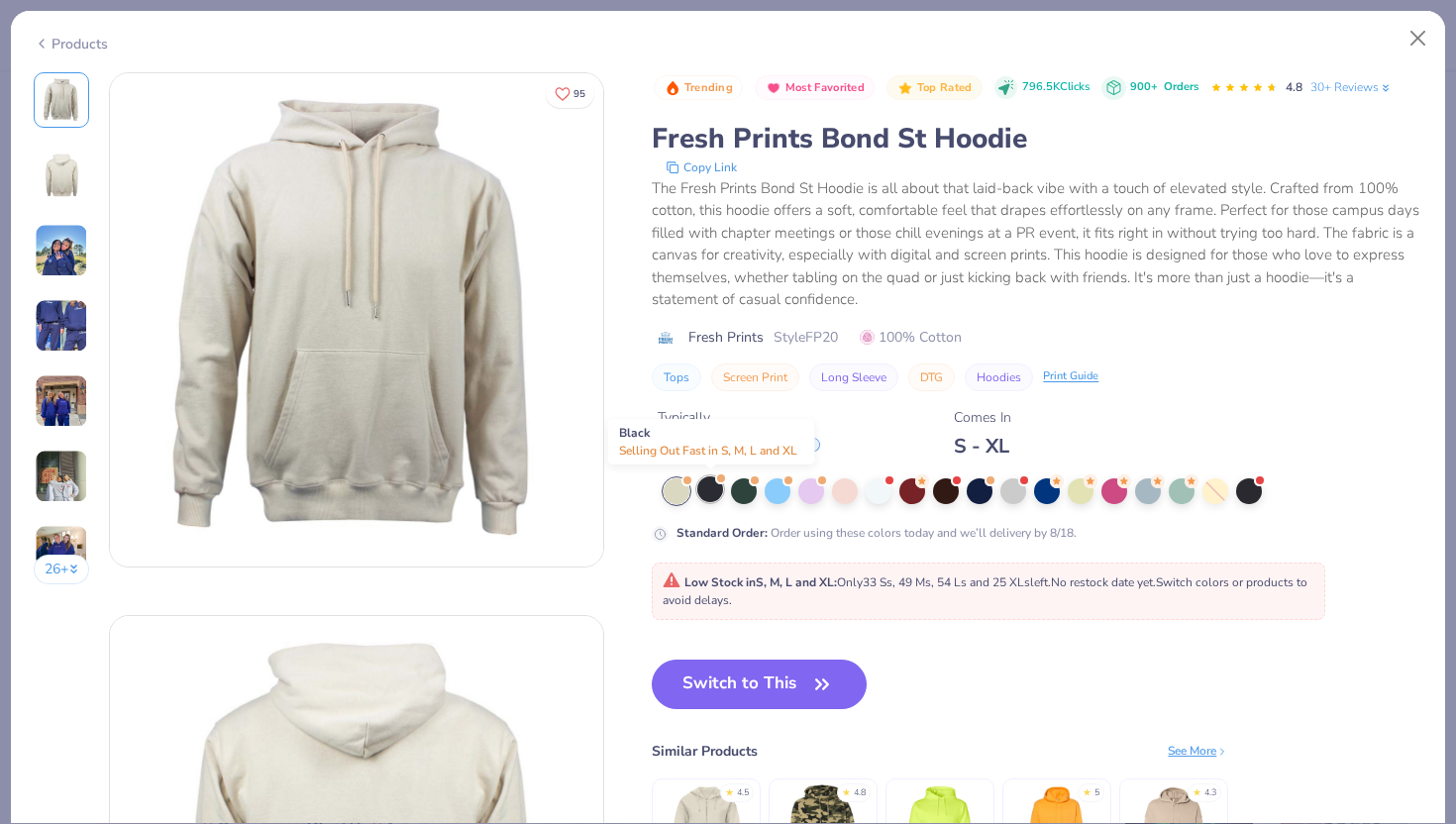 click at bounding box center (710, 489) 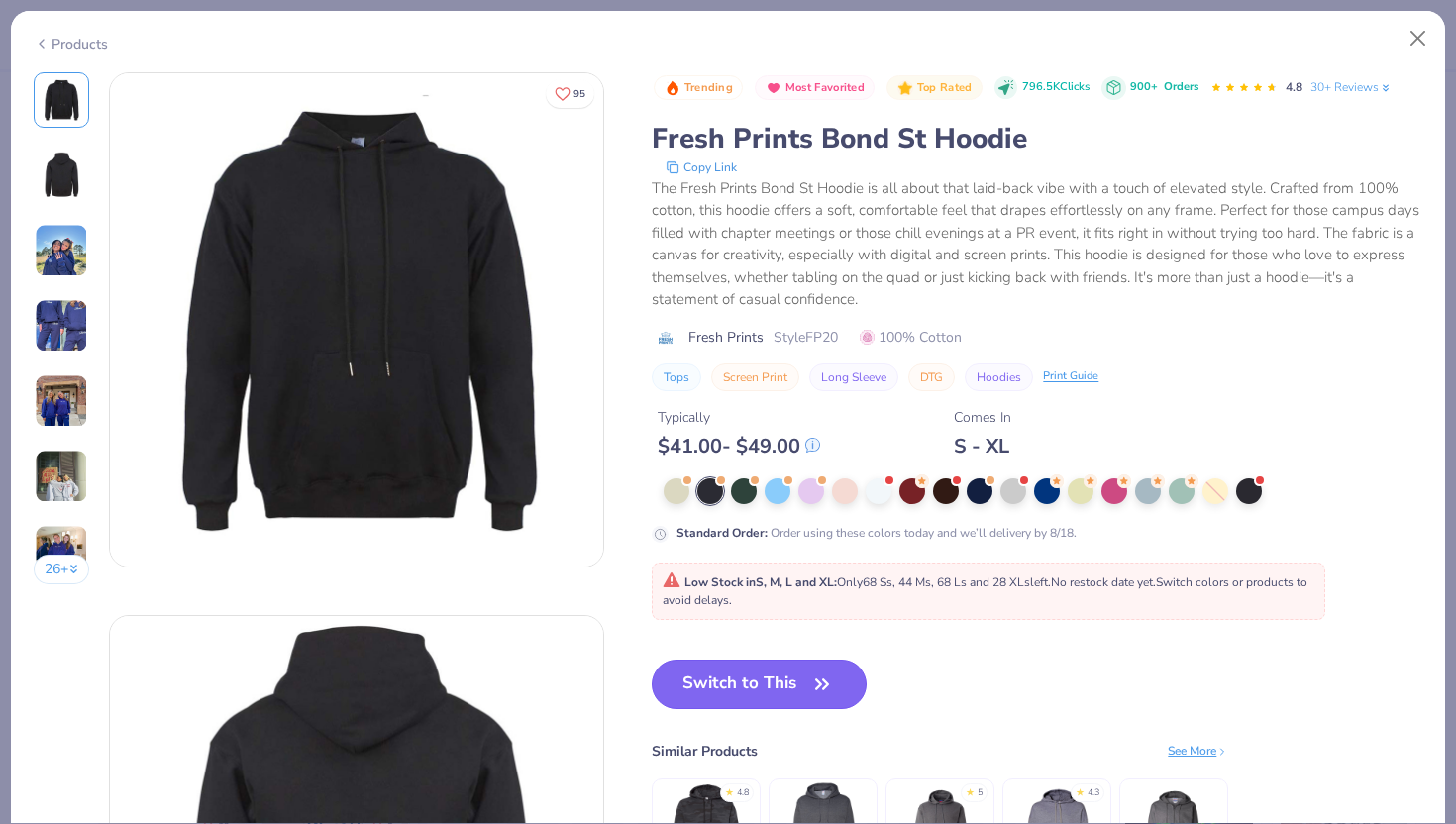 click on "Switch to This" at bounding box center [759, 684] 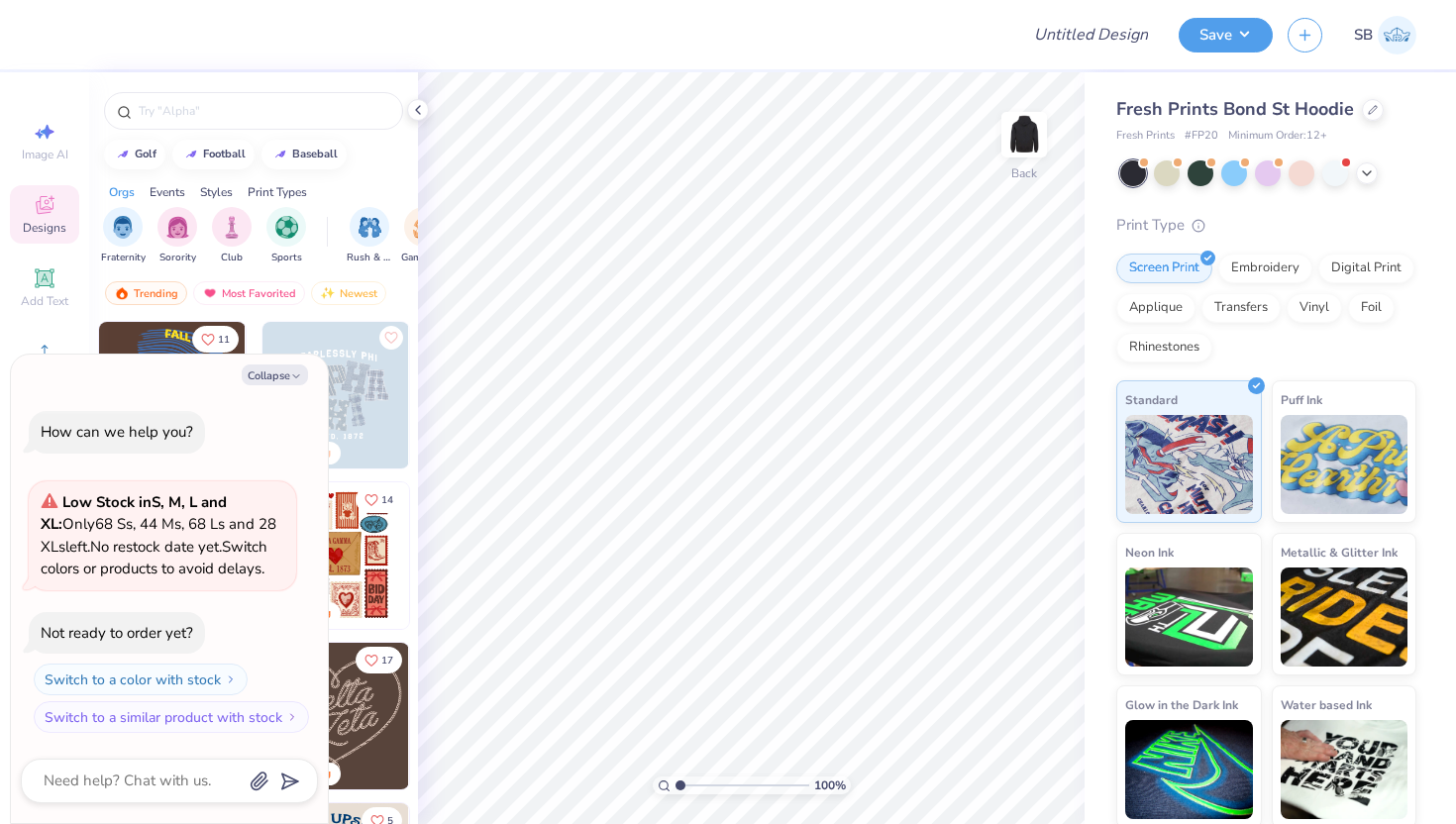 type on "x" 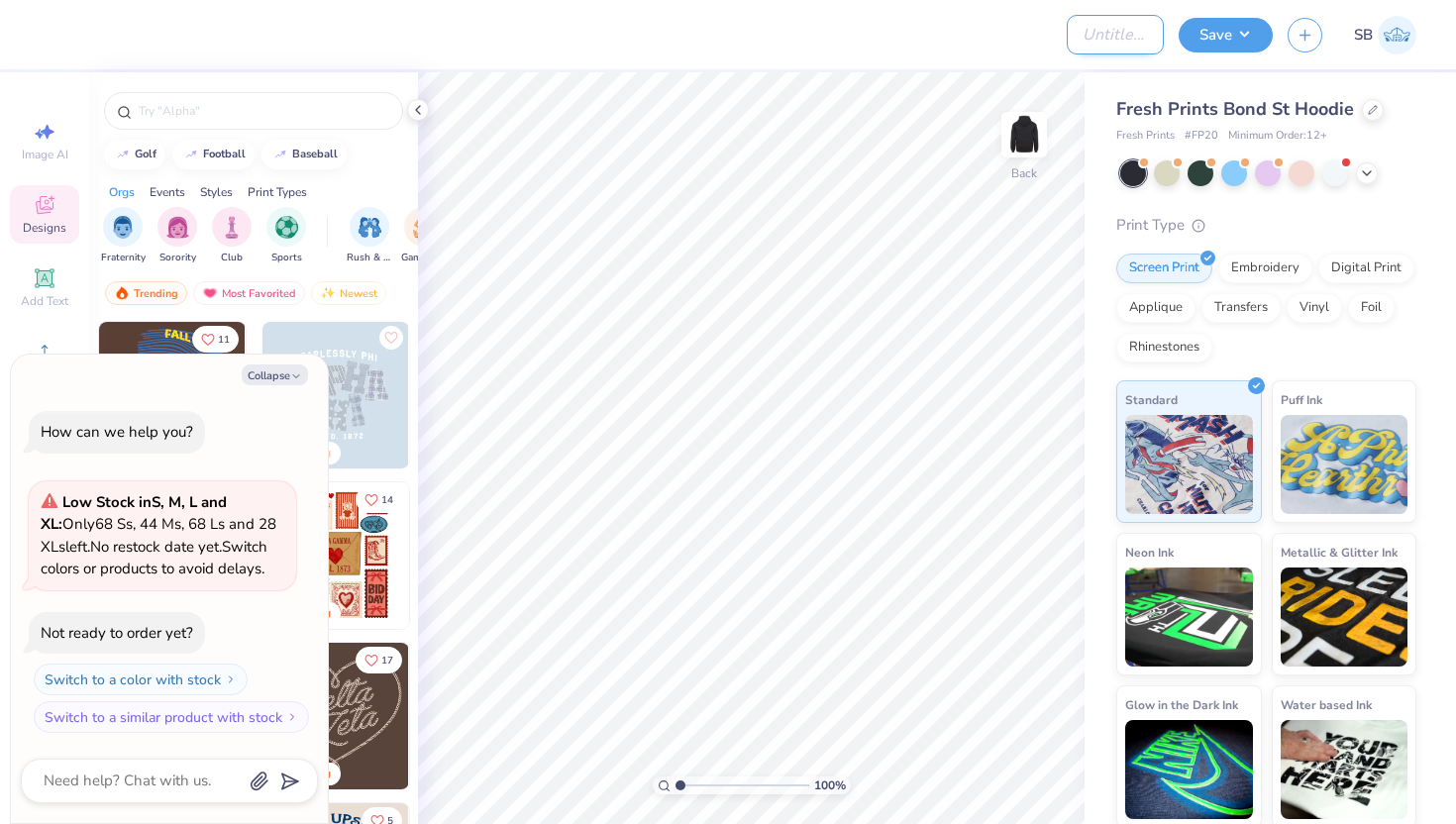 click on "Design Title" at bounding box center [1115, 35] 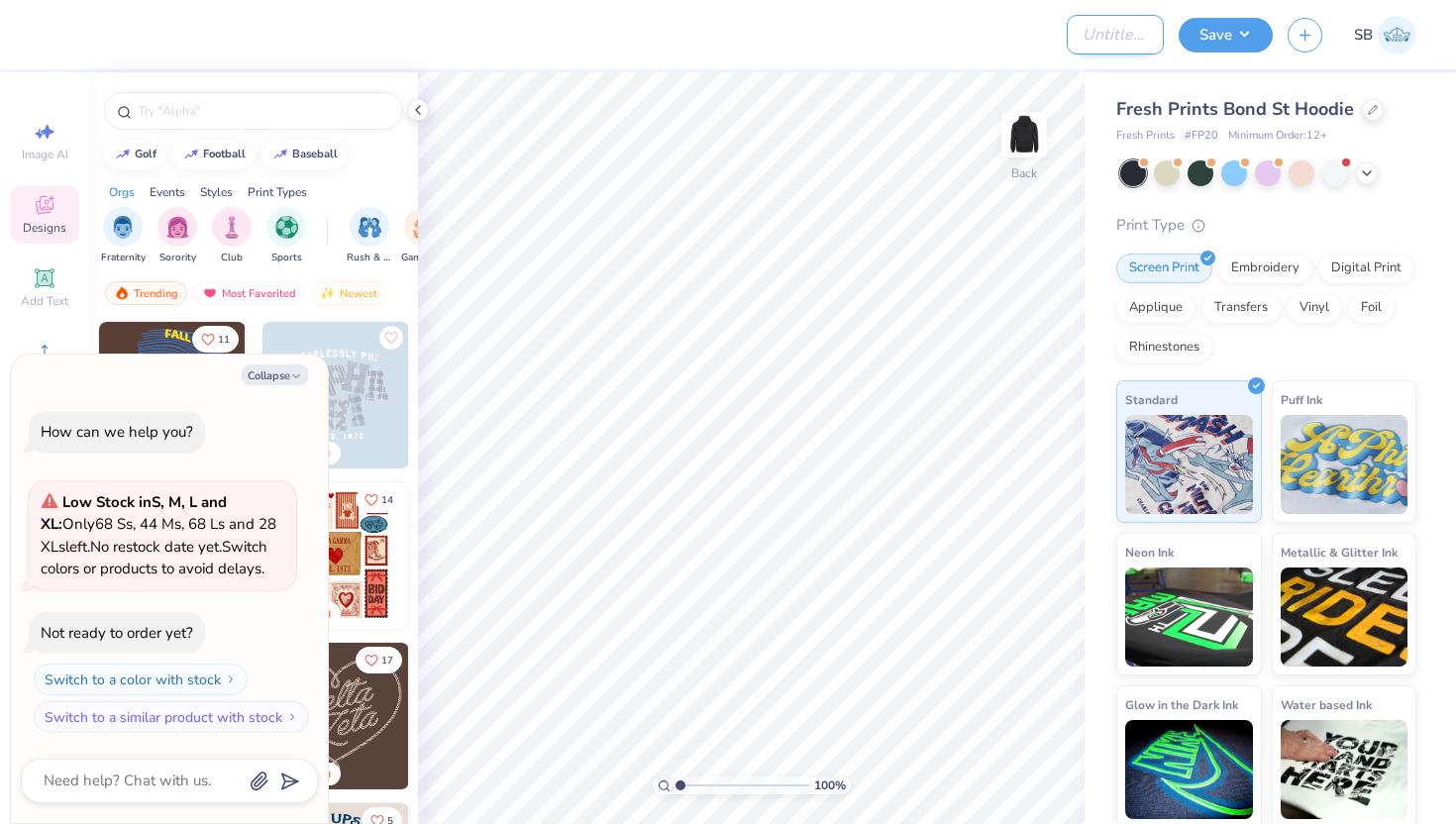 type on "F" 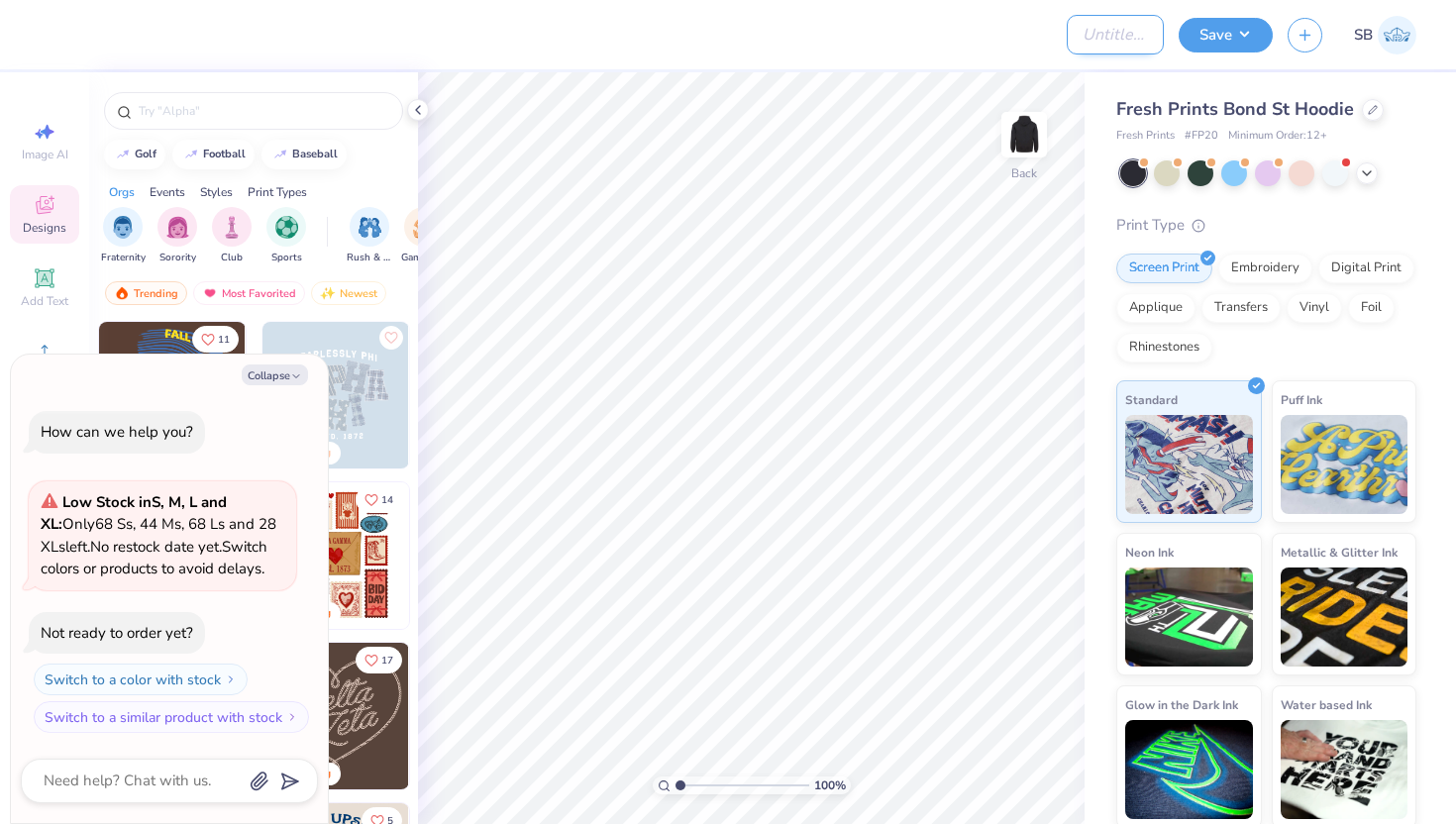 type on "x" 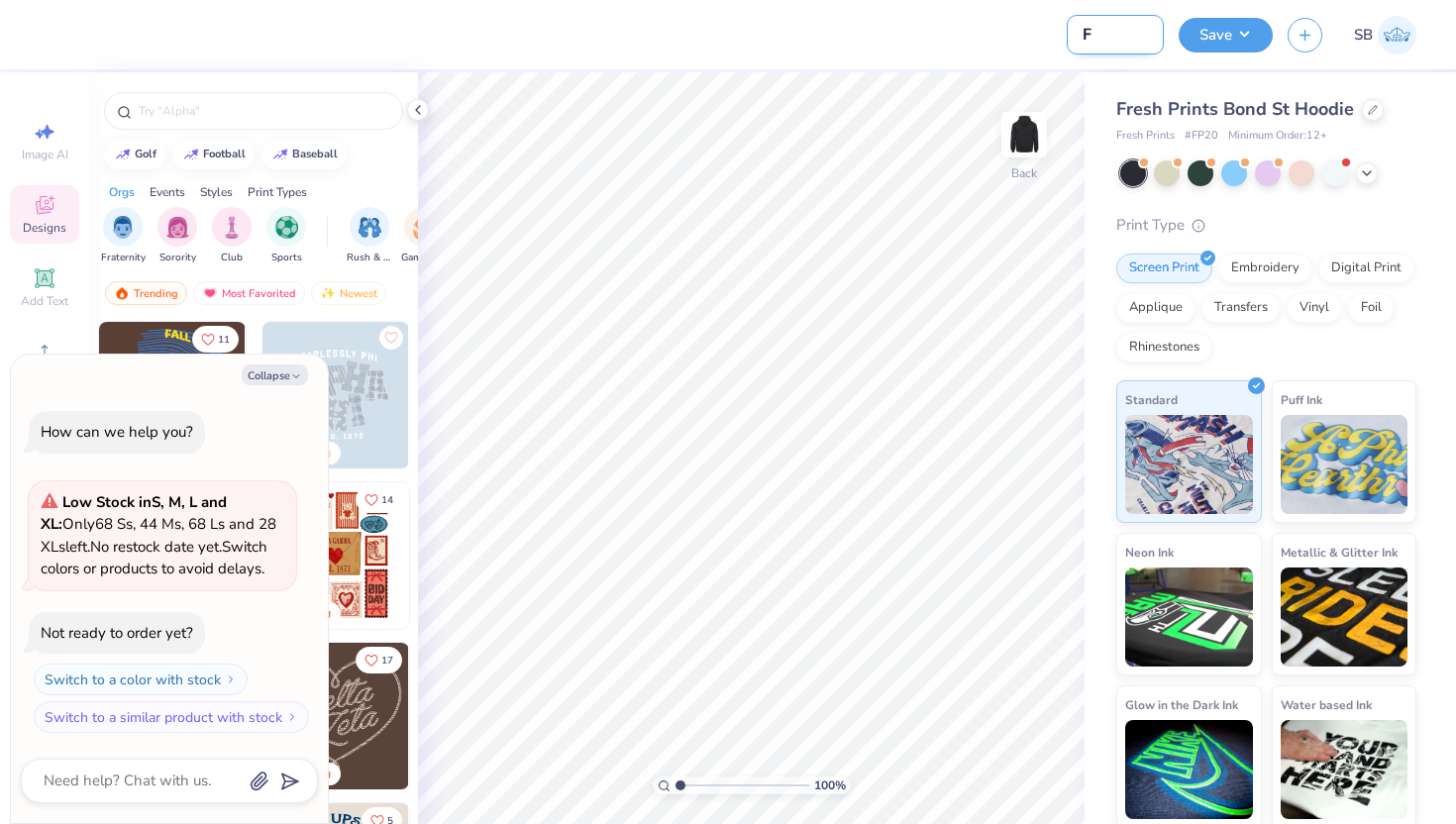 type on "Fu" 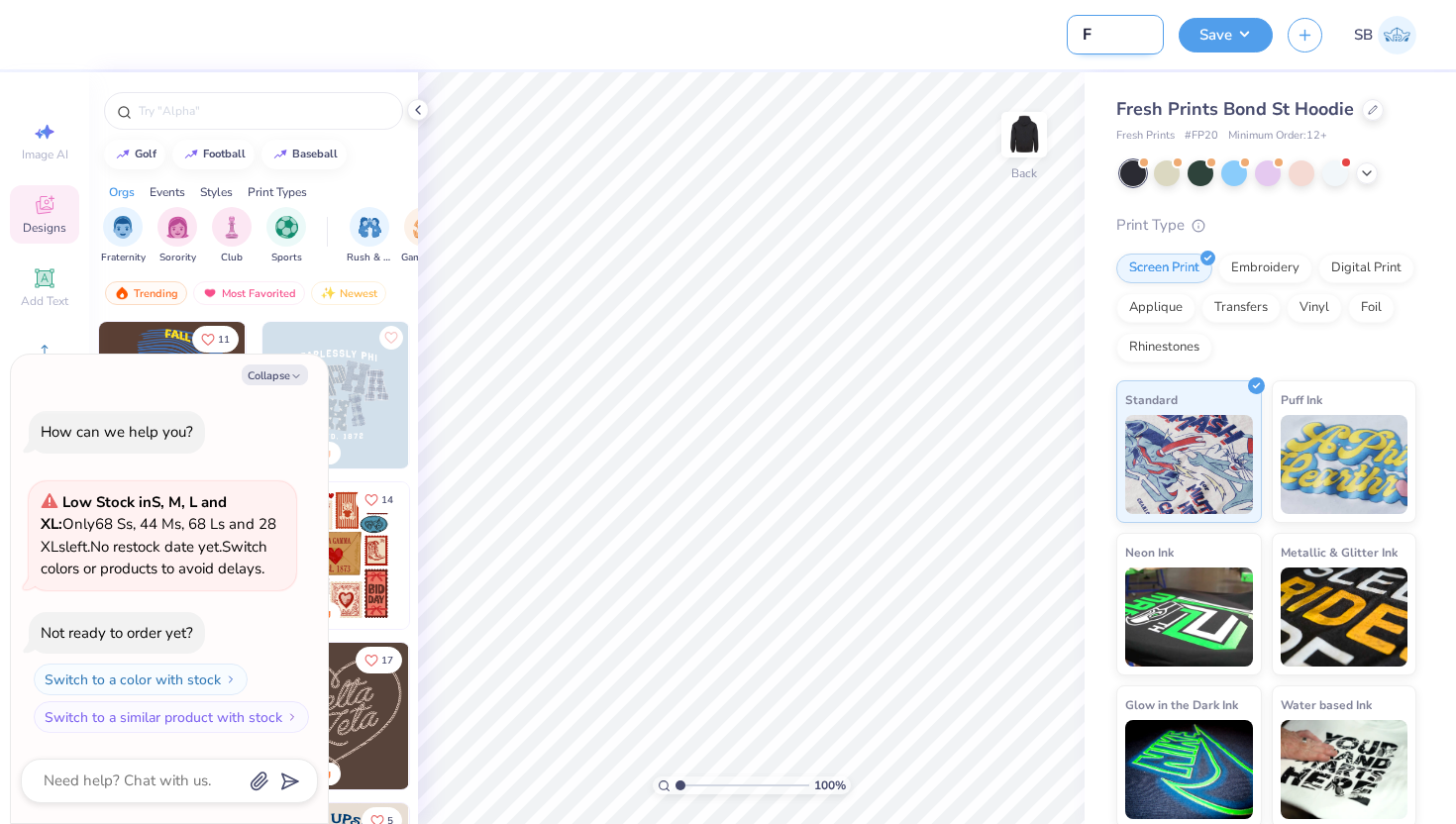 type on "x" 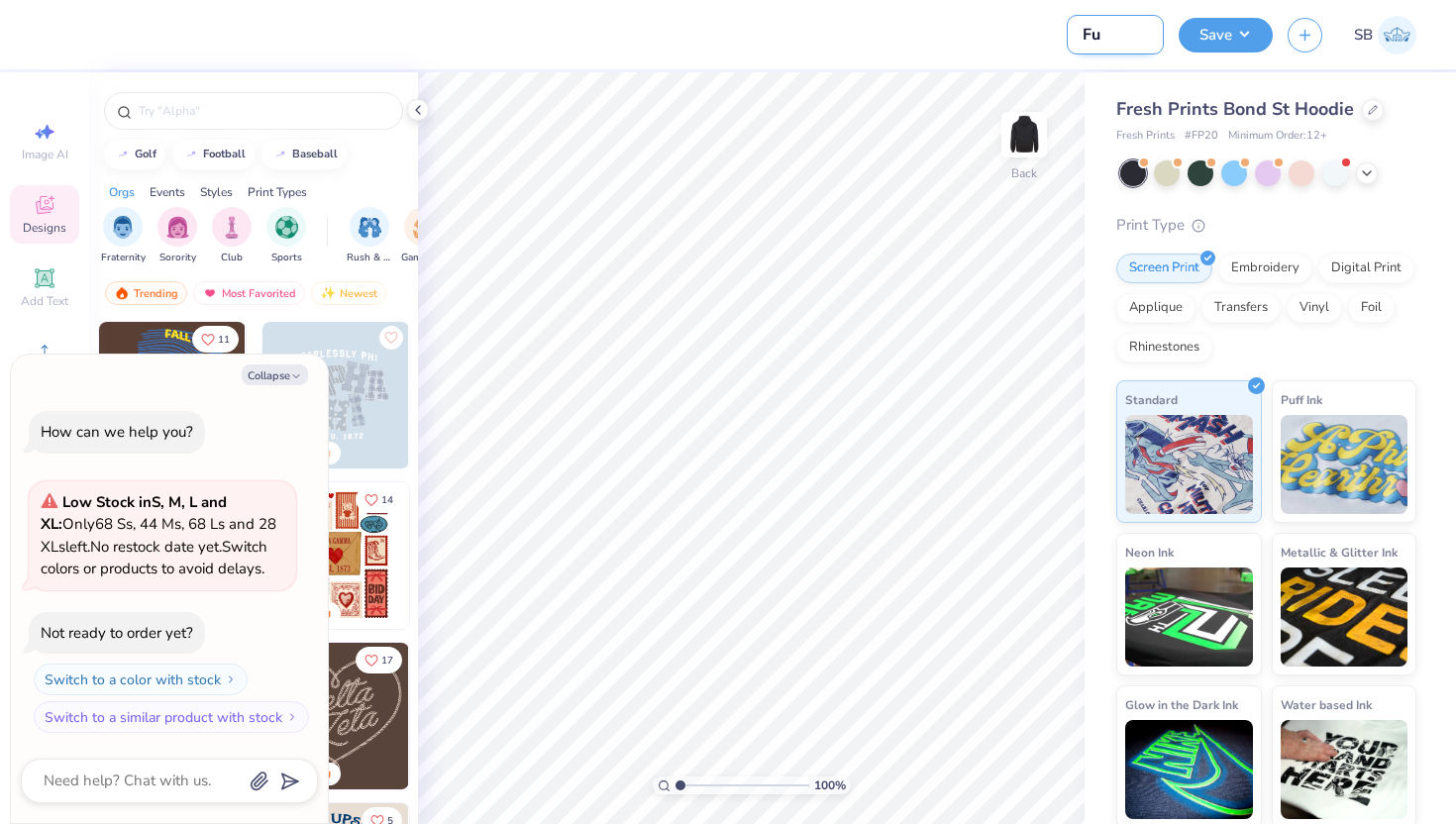 type on "Fur" 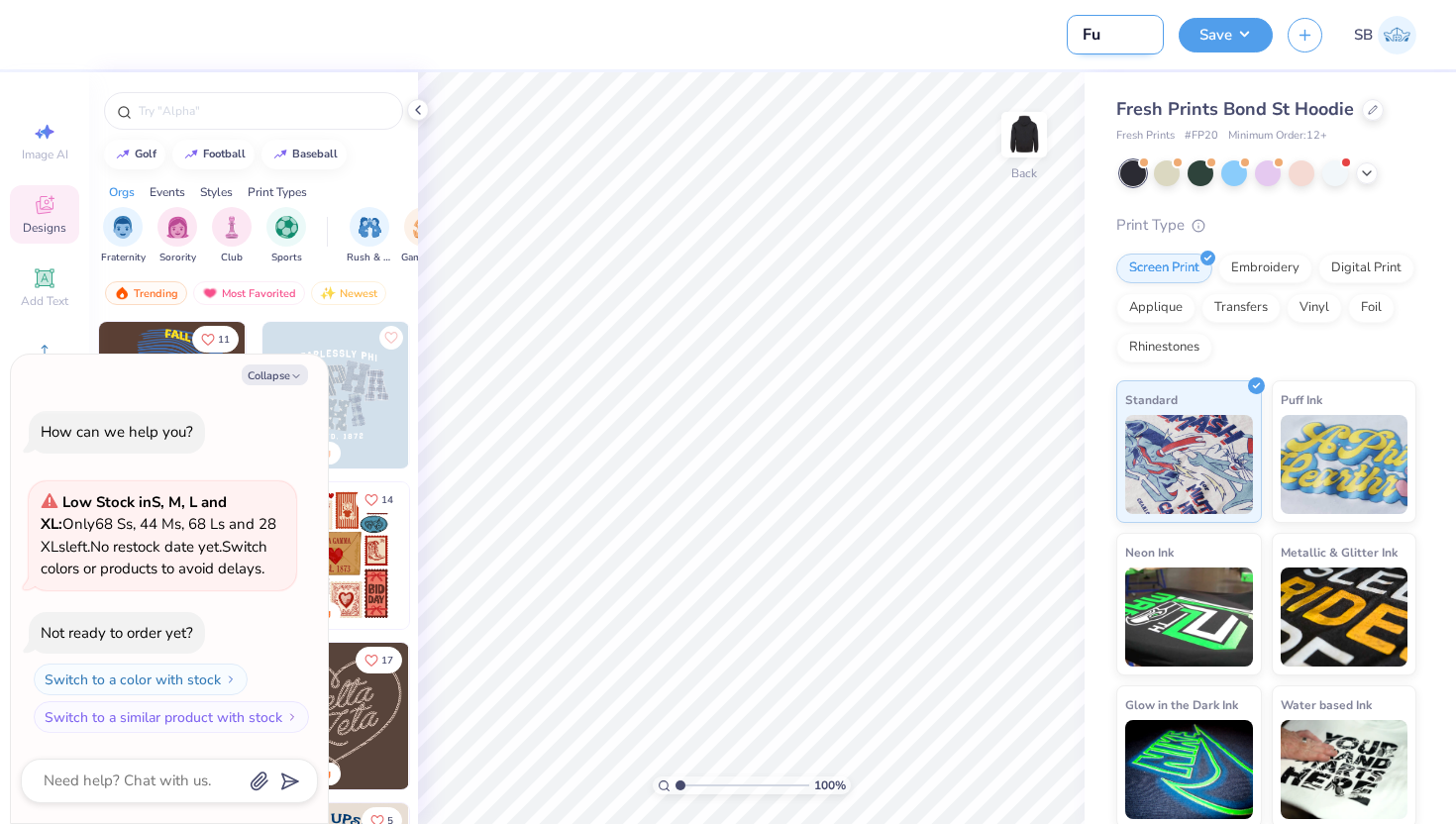 type on "x" 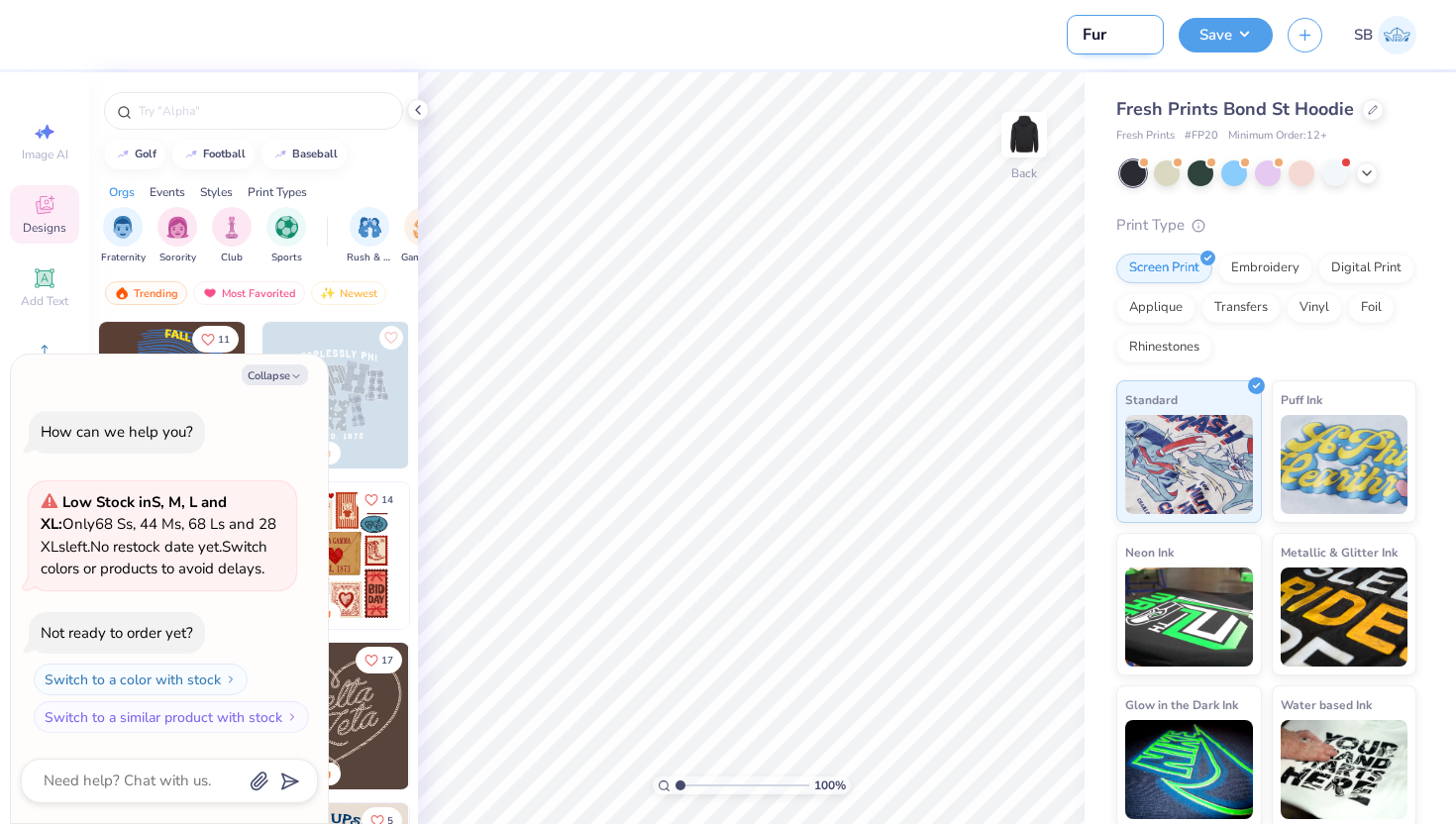 type on "Fury" 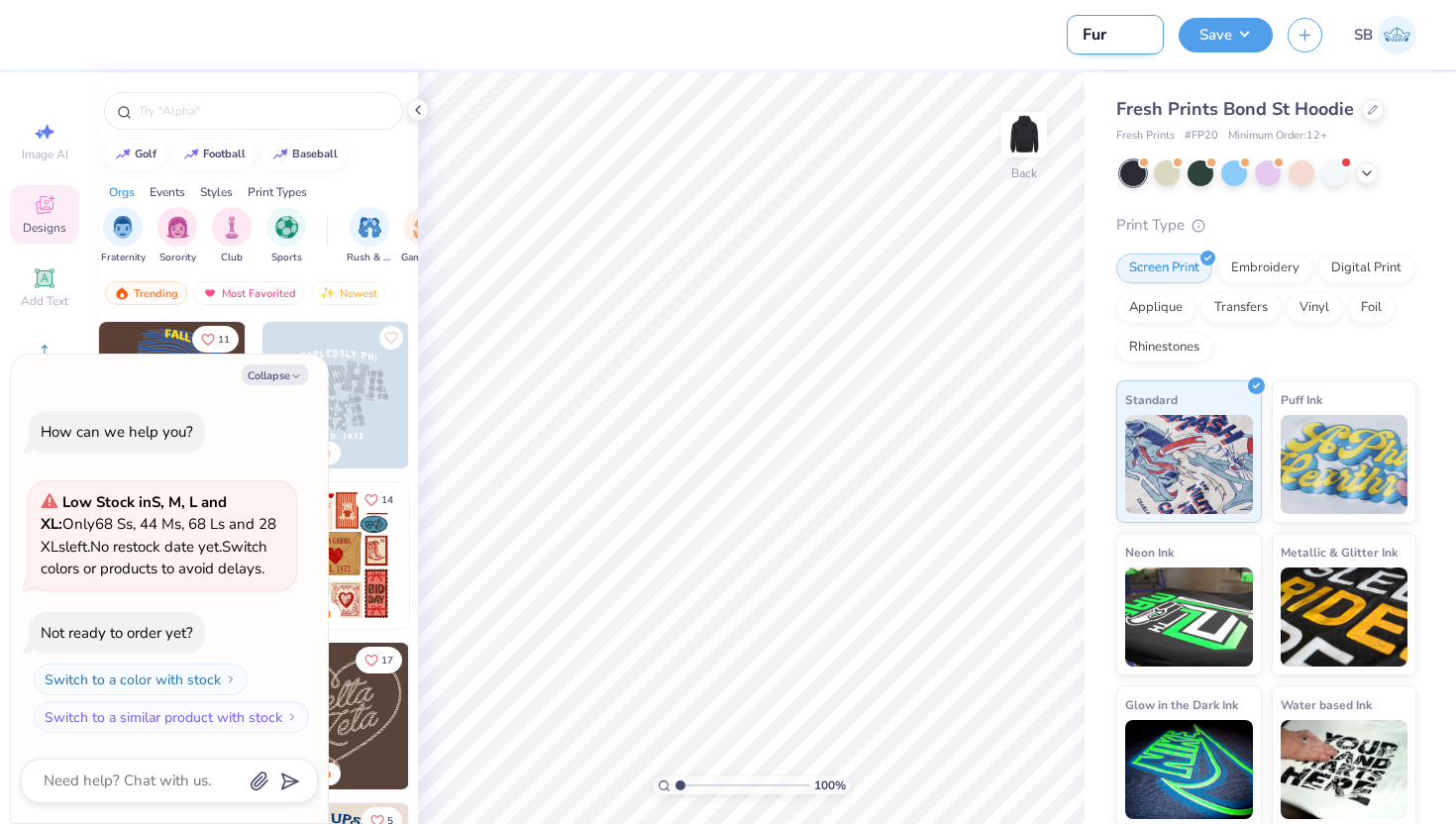 type on "x" 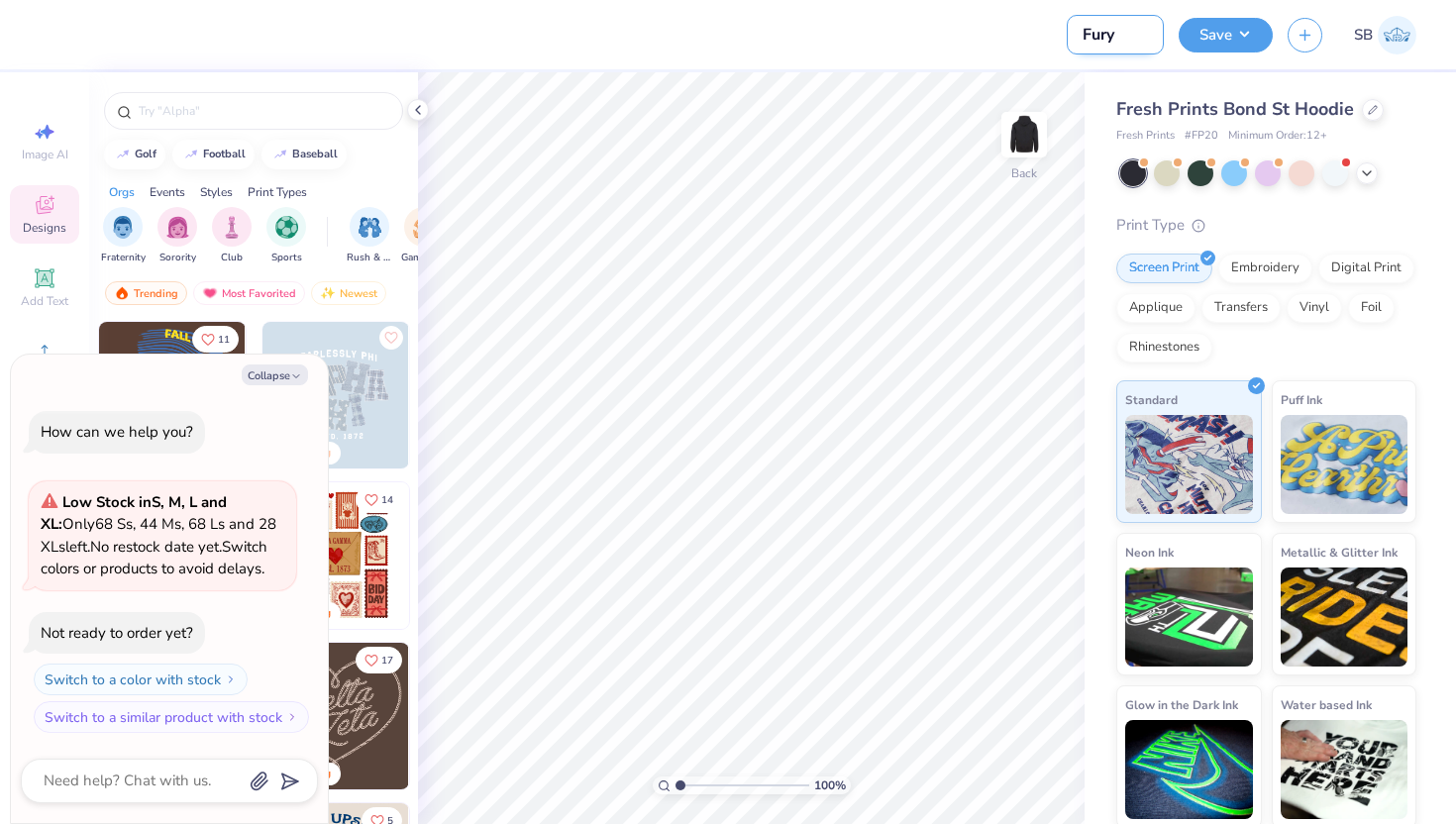 type on "Fury" 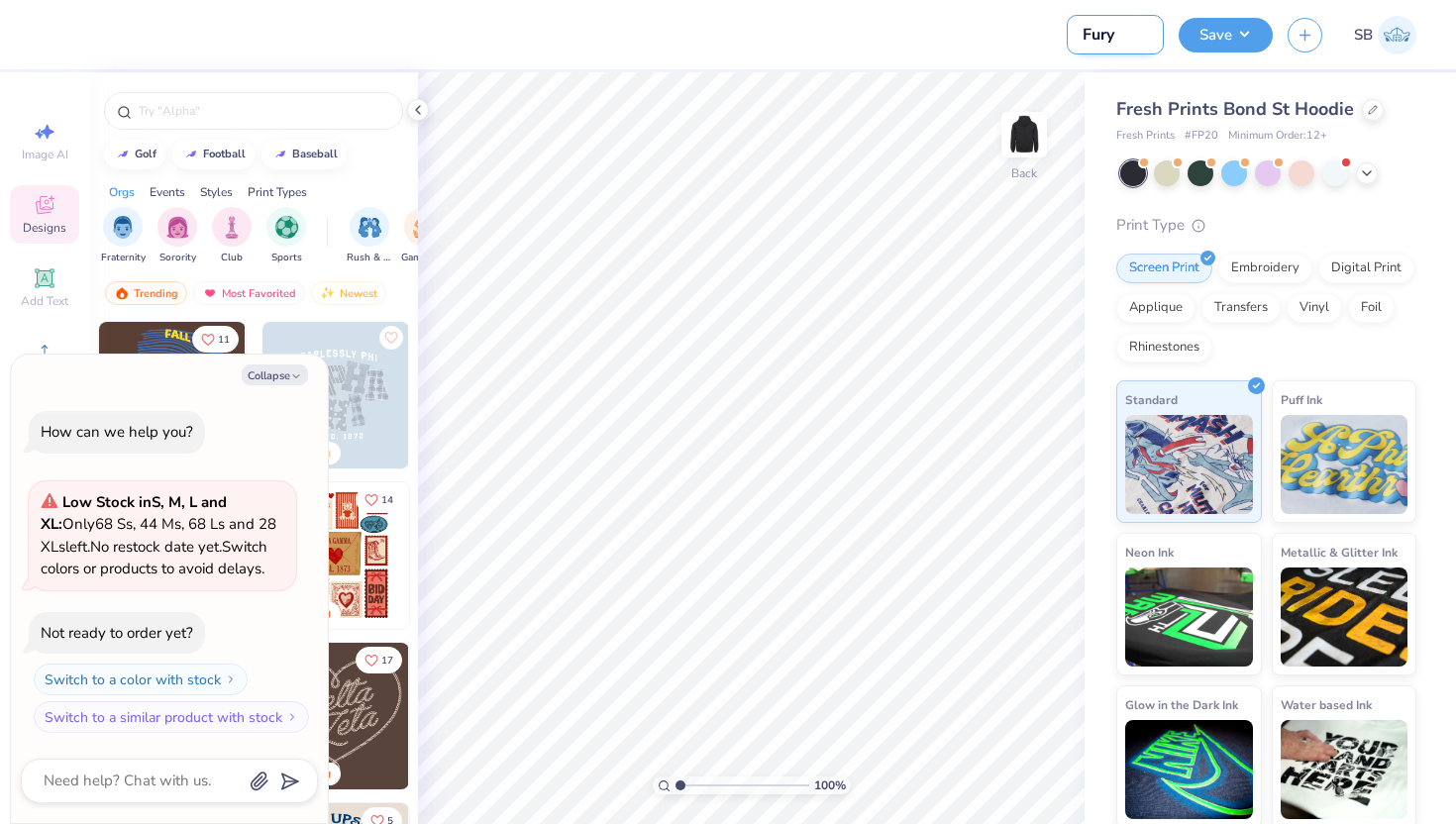type on "x" 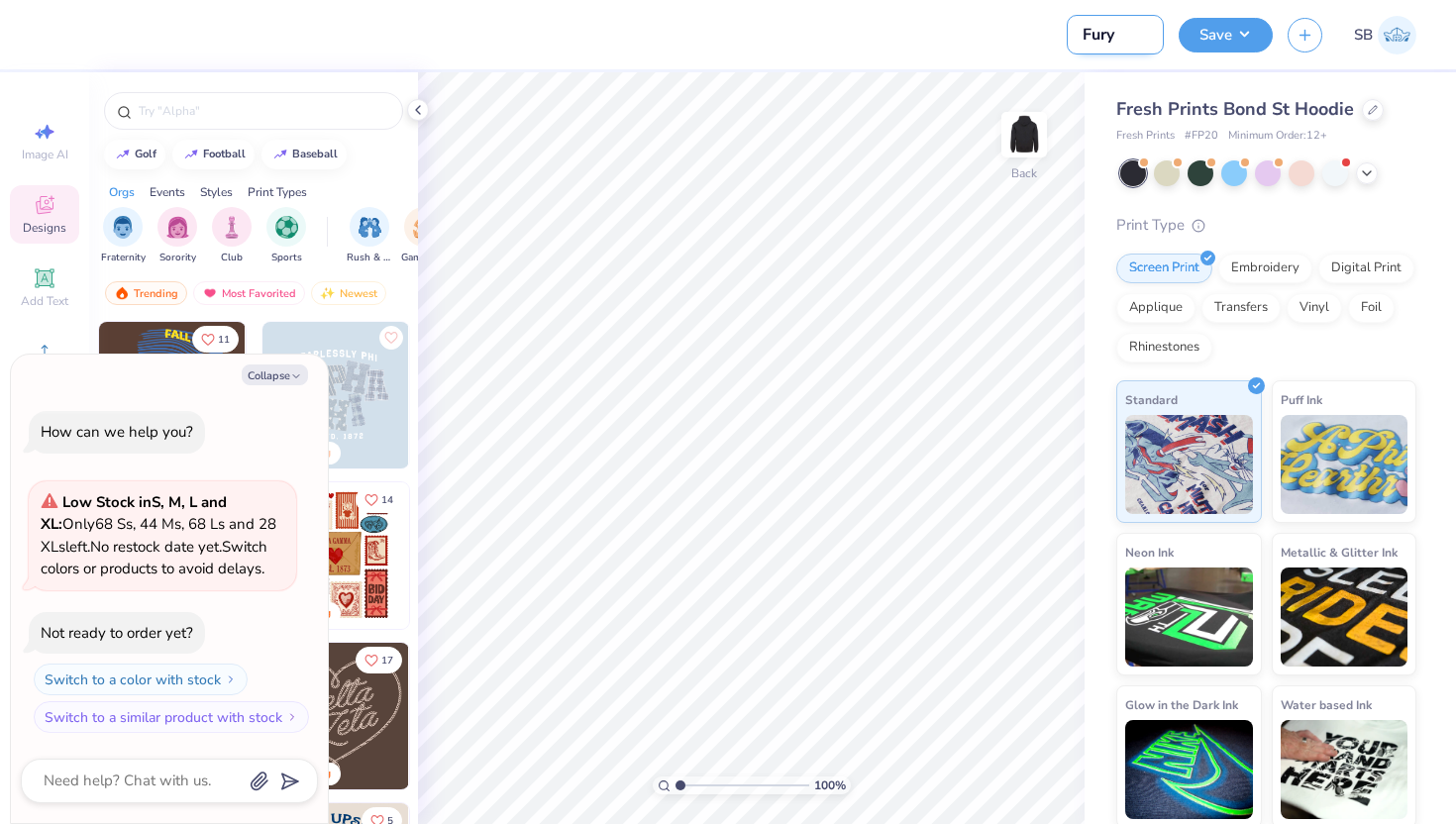 type on "Fury M" 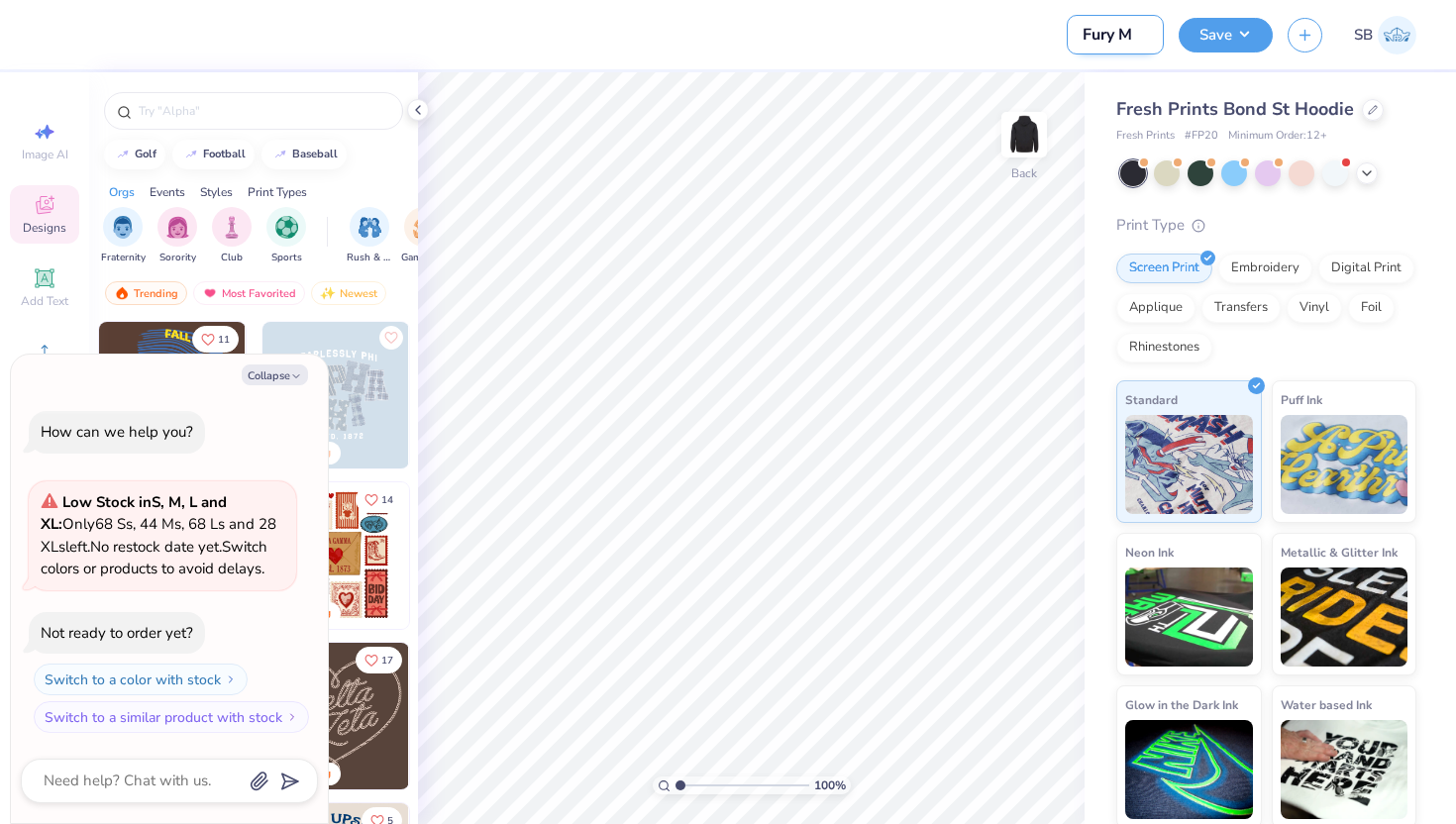 type on "x" 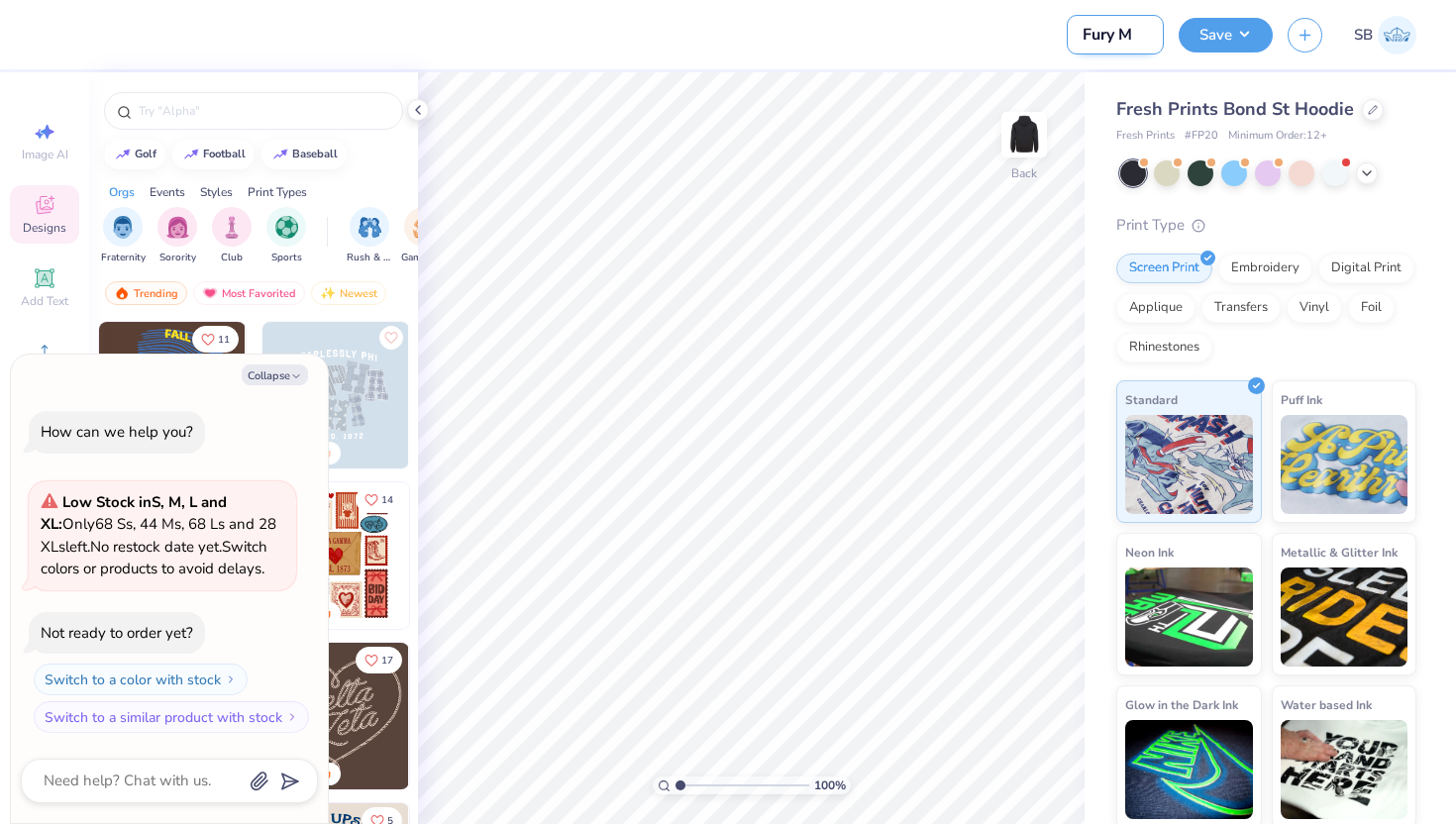 type on "Fury Mo" 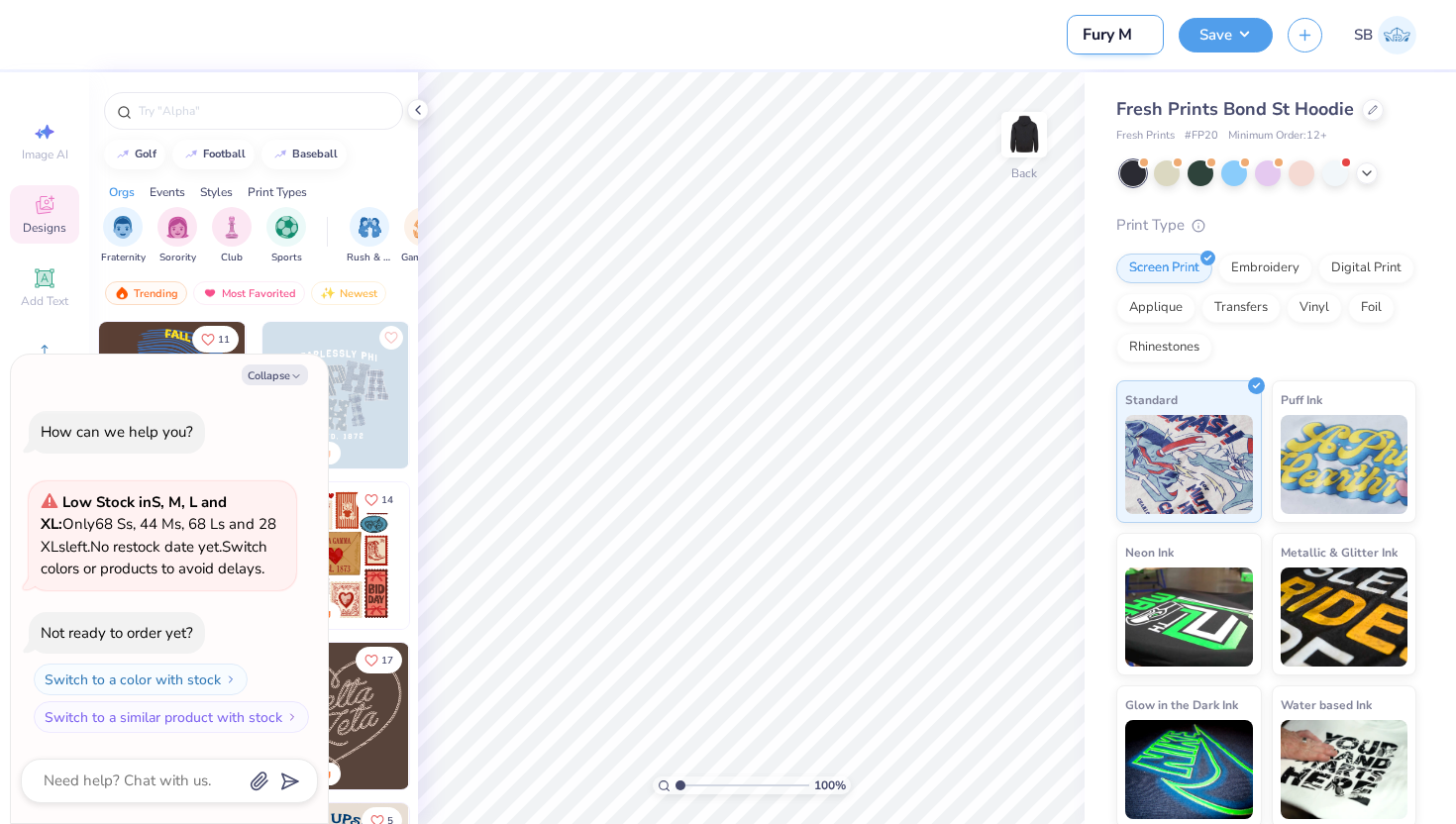 type on "x" 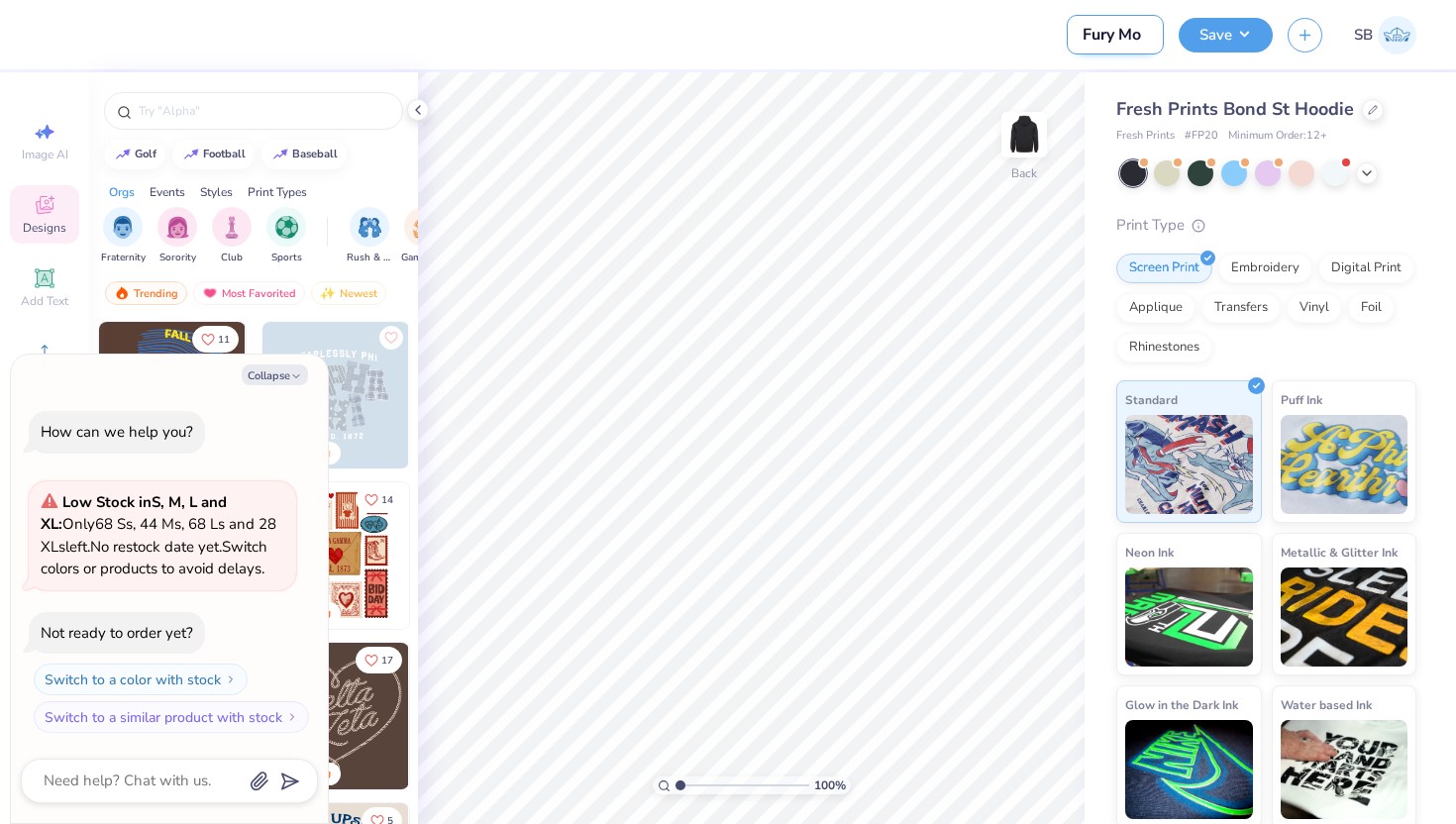 type on "Fury Mom" 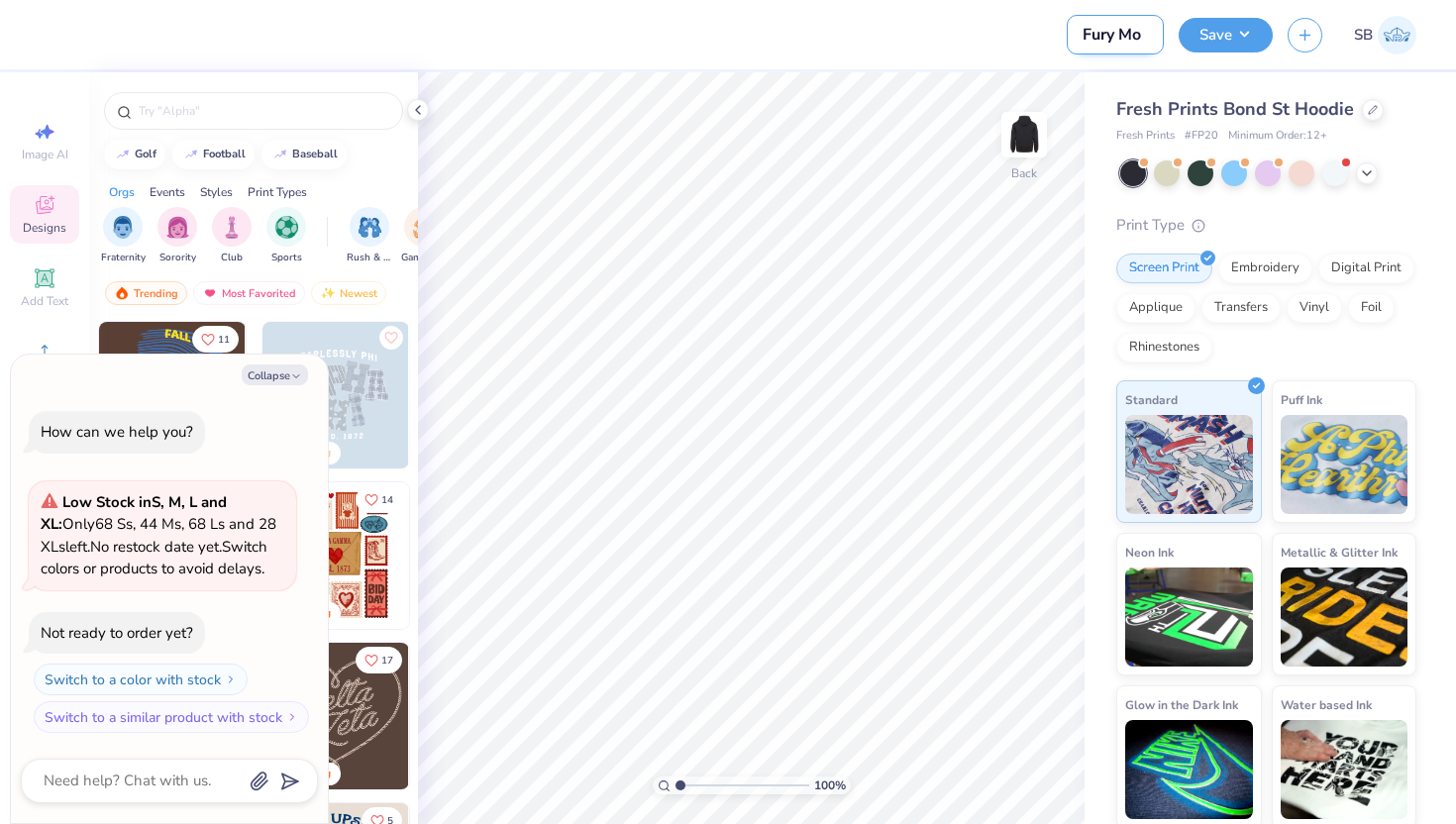 type on "x" 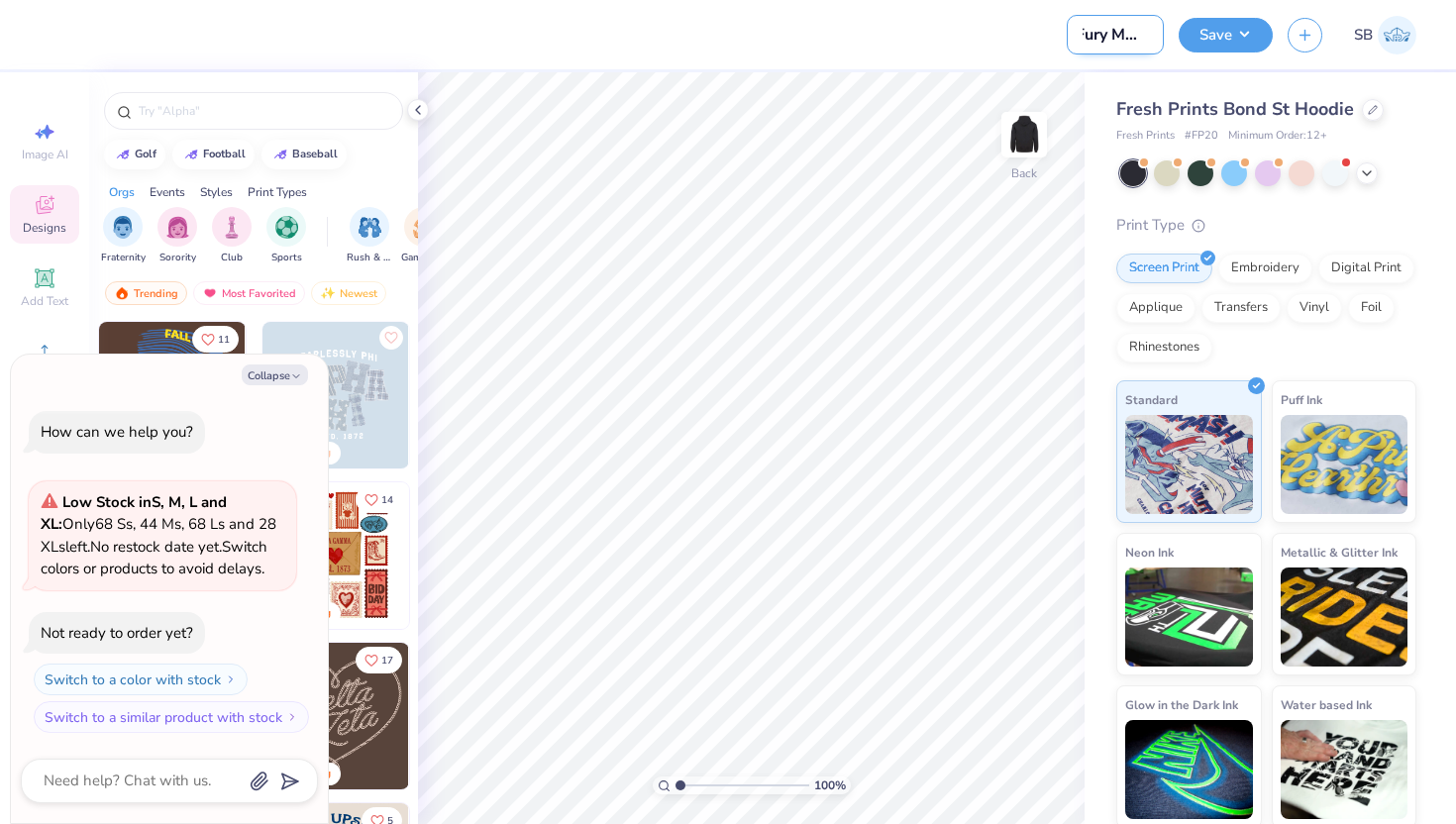 type on "Fury Moms" 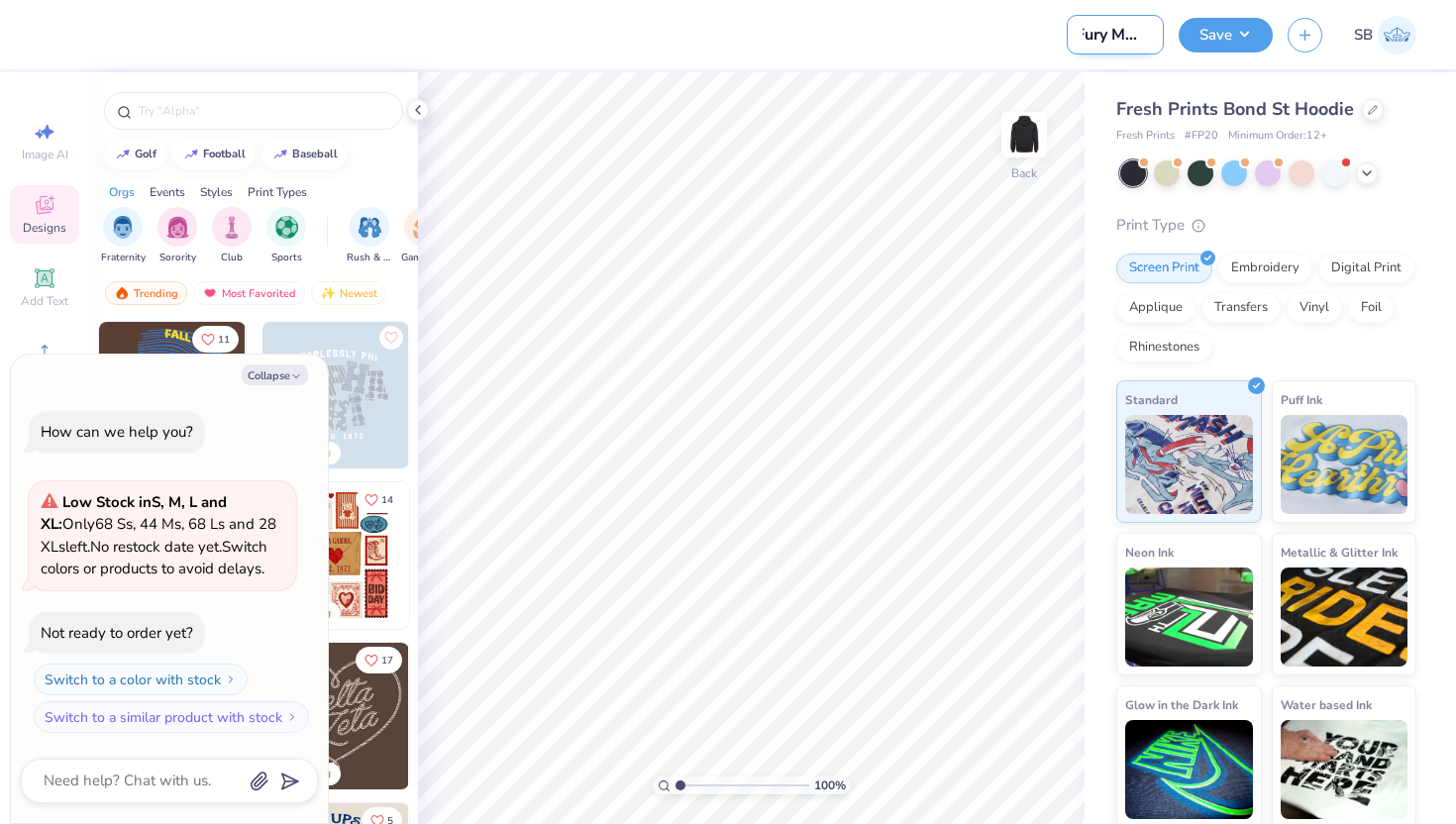 type on "x" 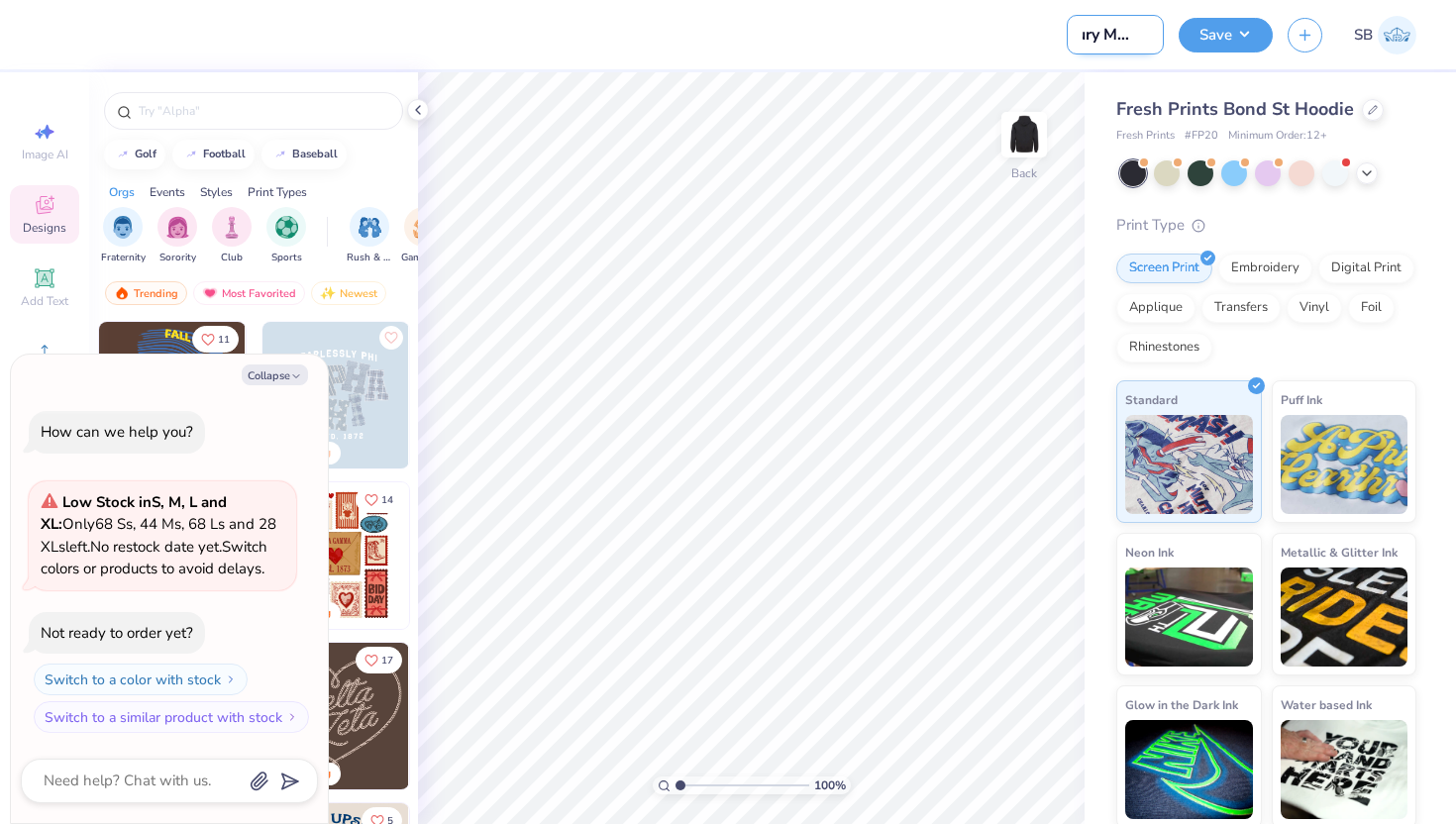 type on "Fury Moms" 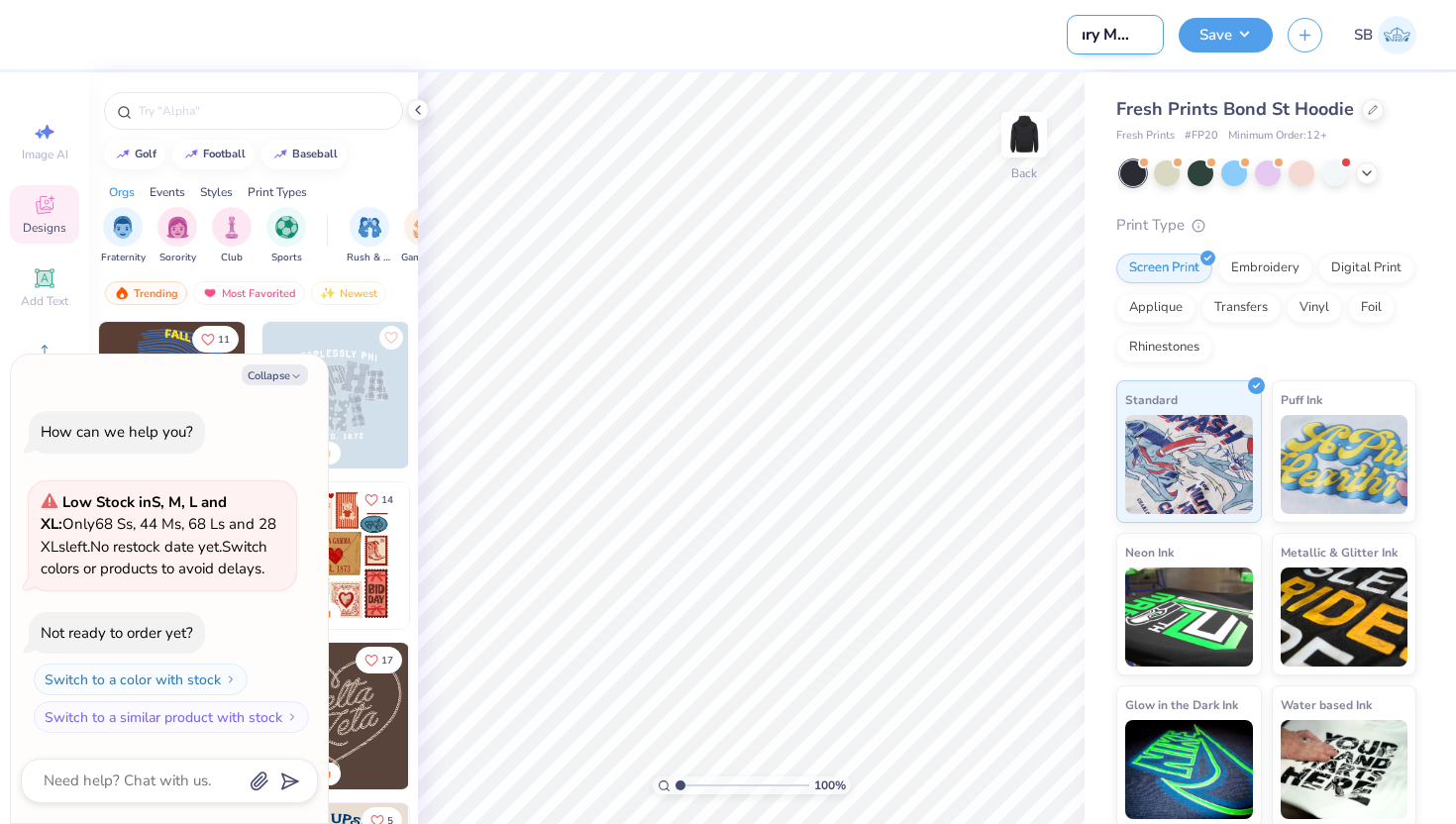 type on "x" 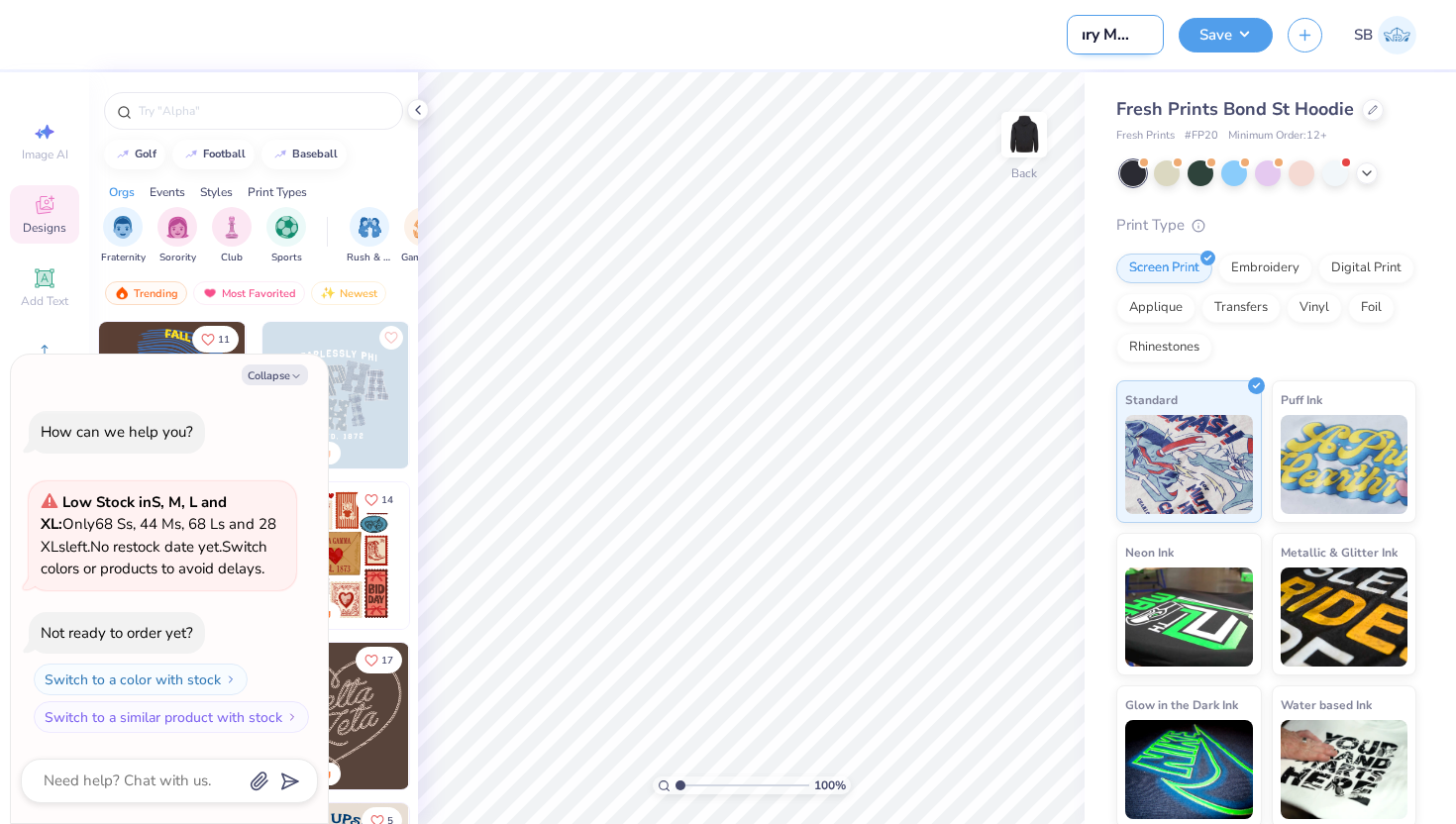 type on "Fury Moms S" 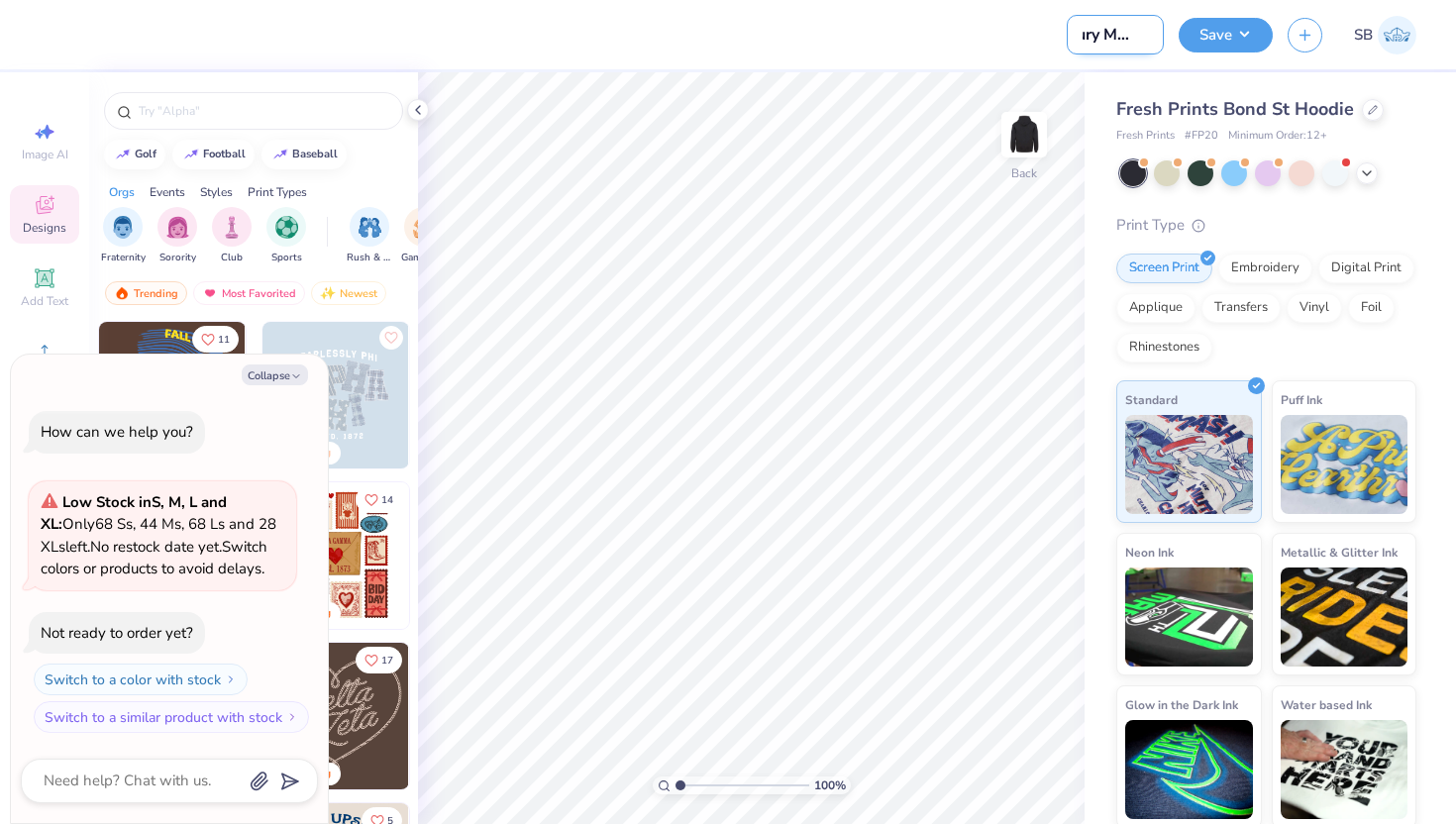 type on "x" 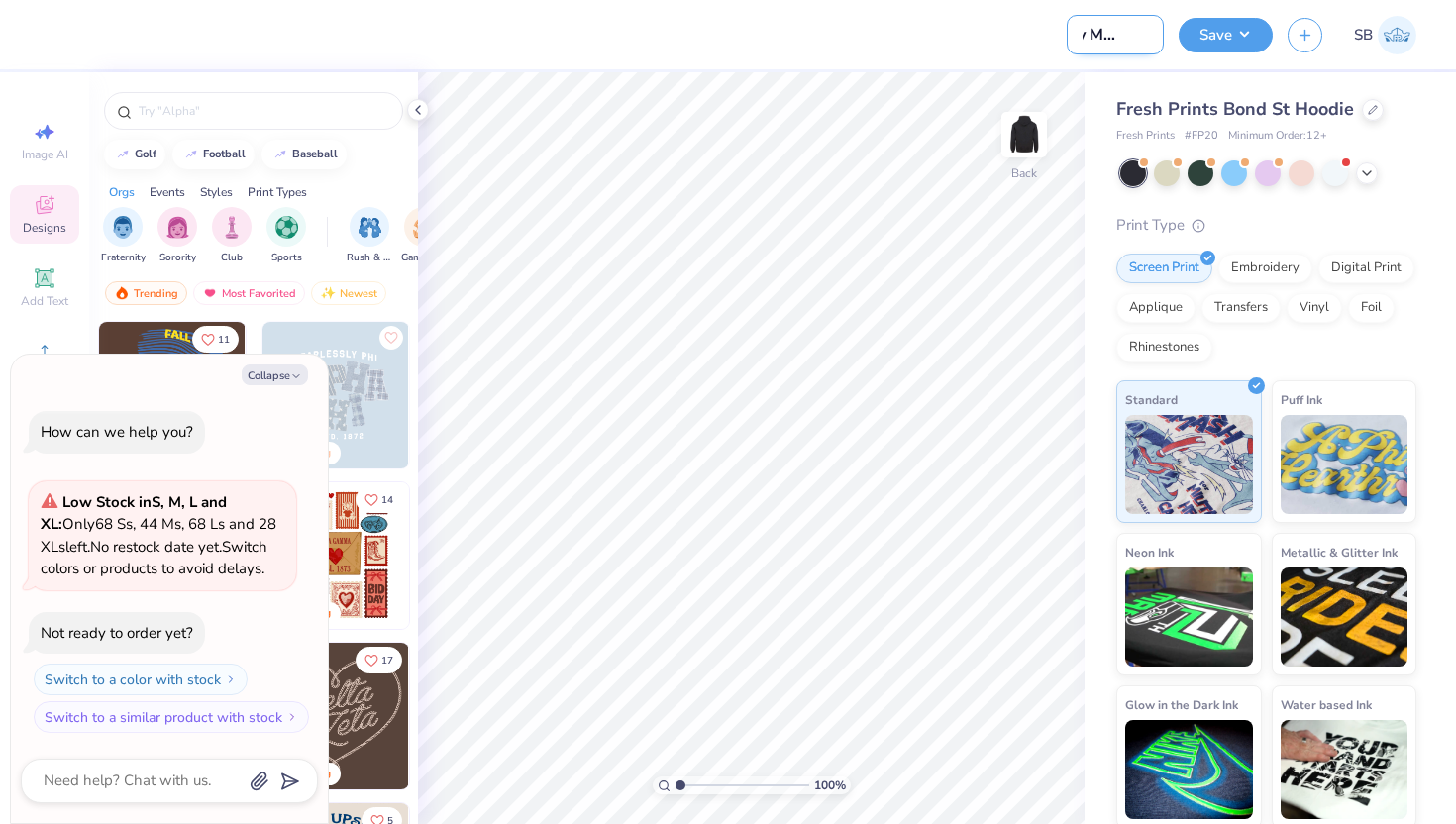 type on "Fury Moms Sw" 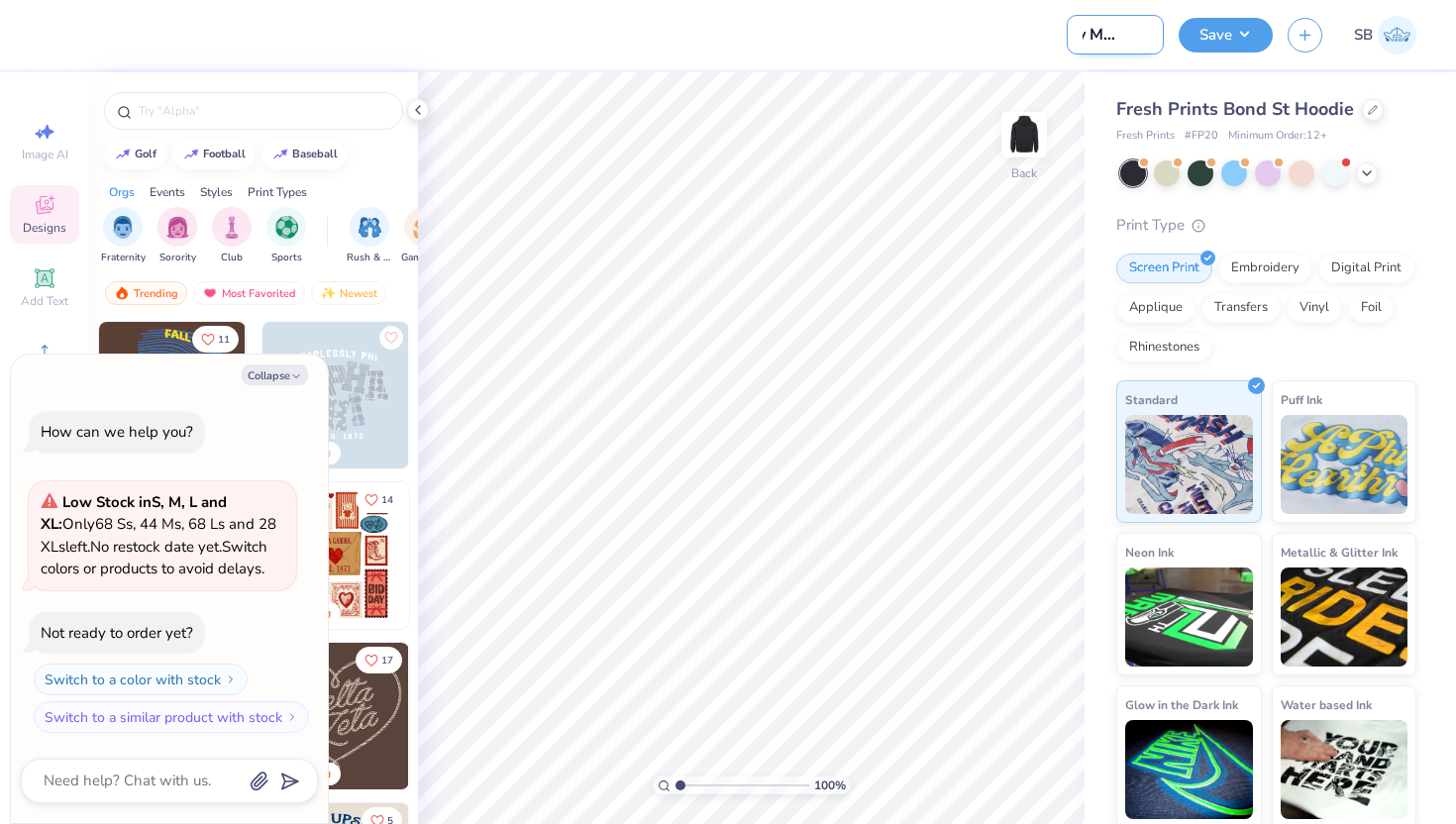type on "x" 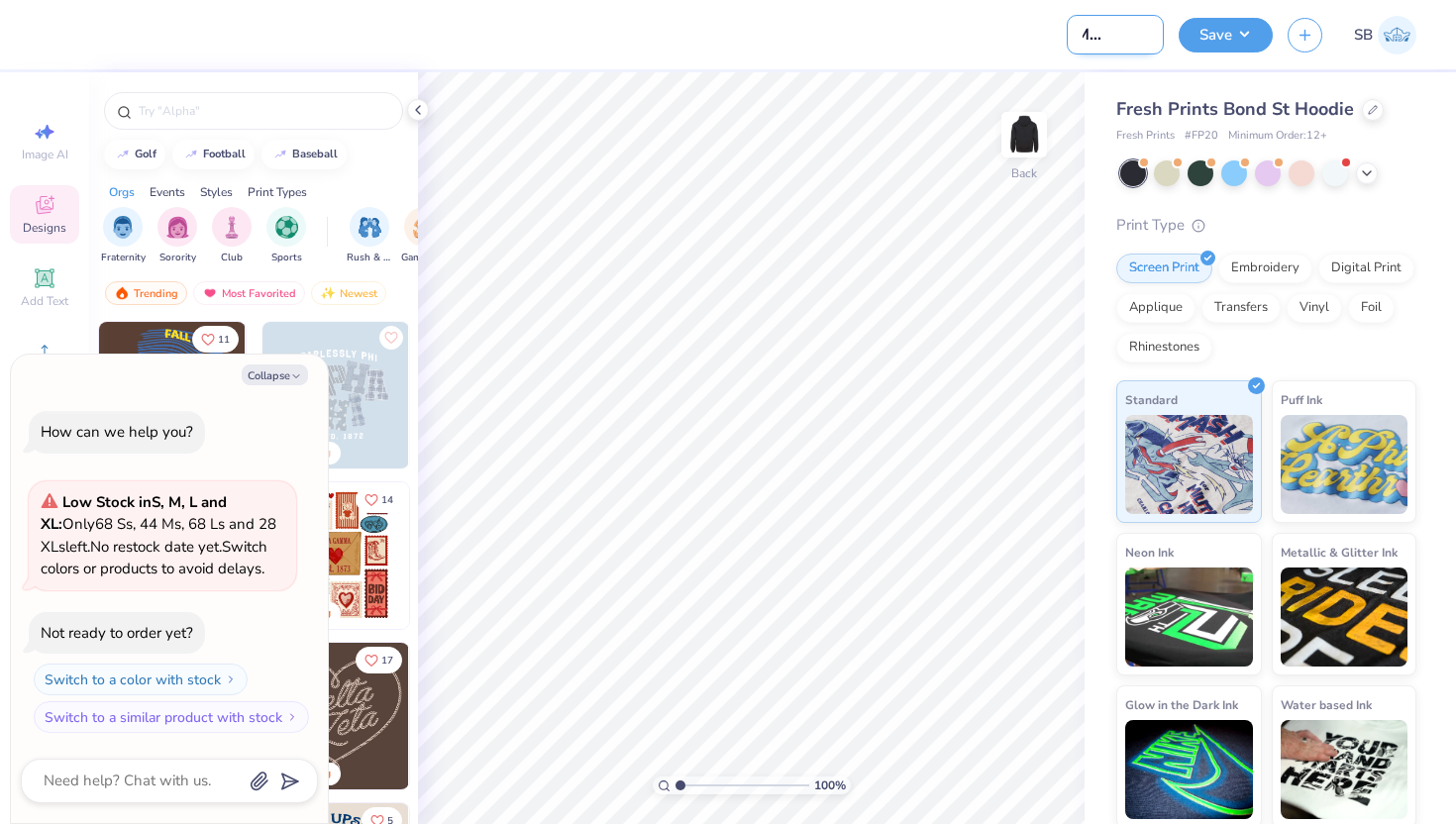 type on "Fury Moms Swe" 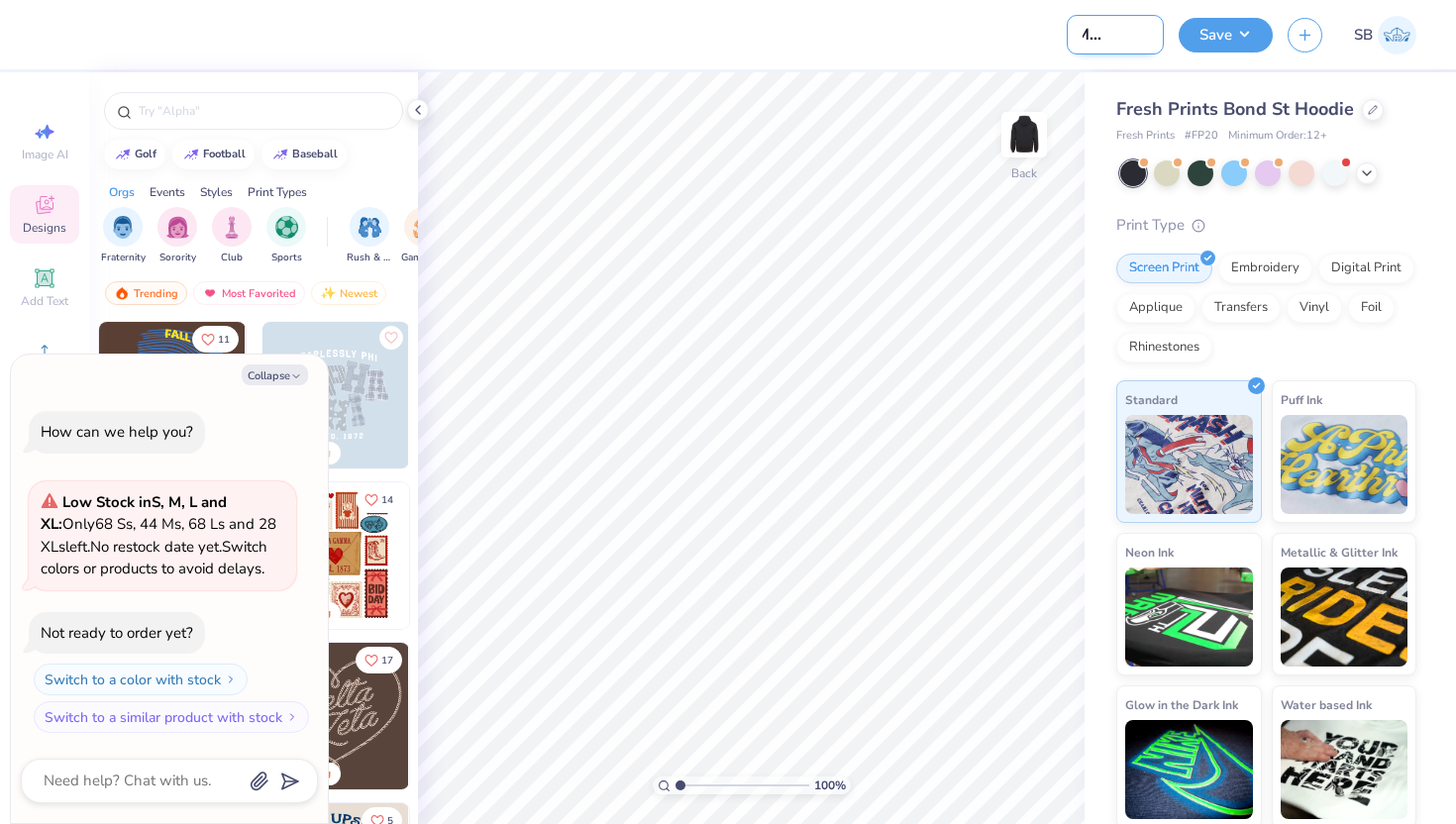 type on "x" 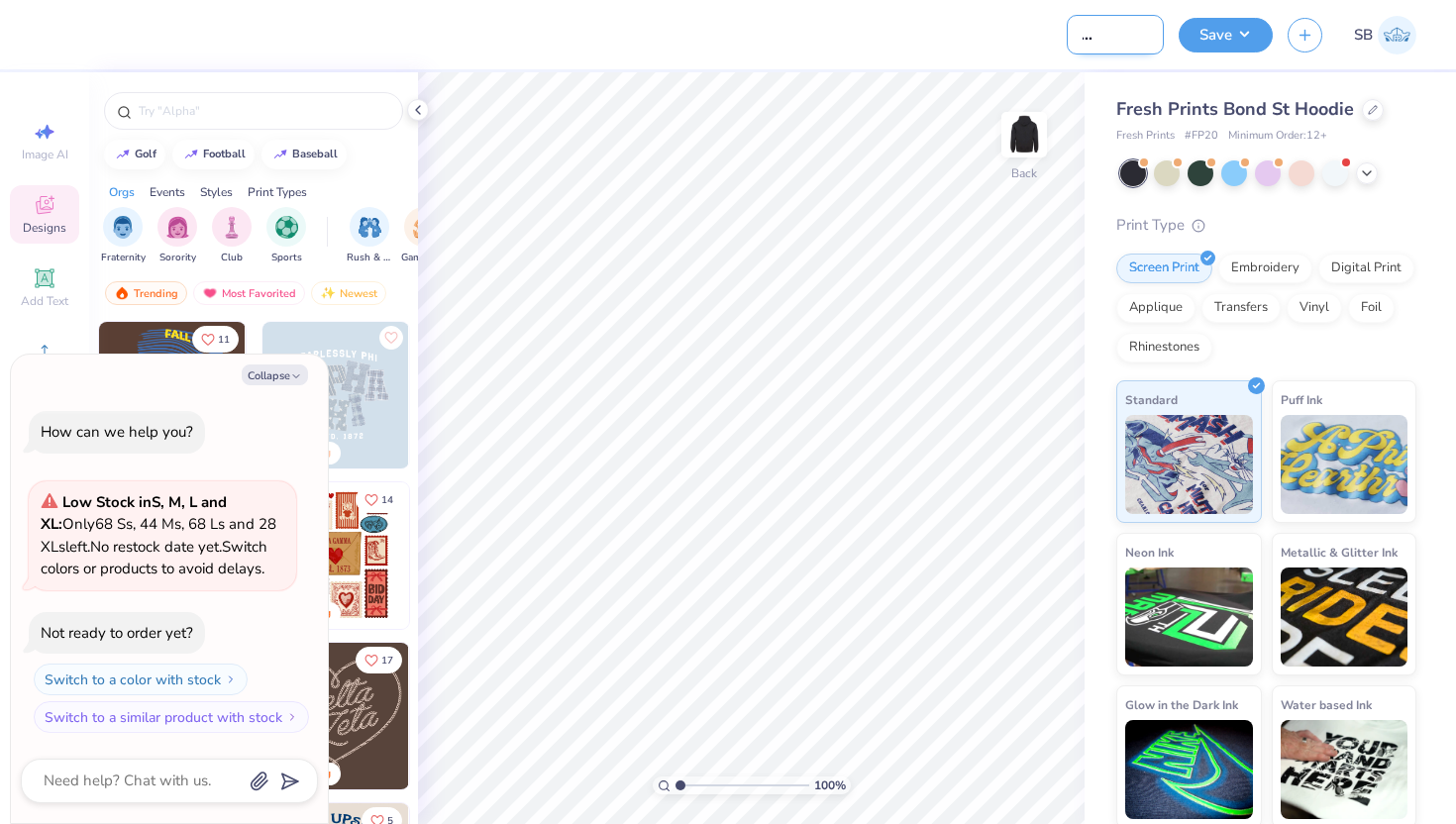 type on "Fury Moms Swea" 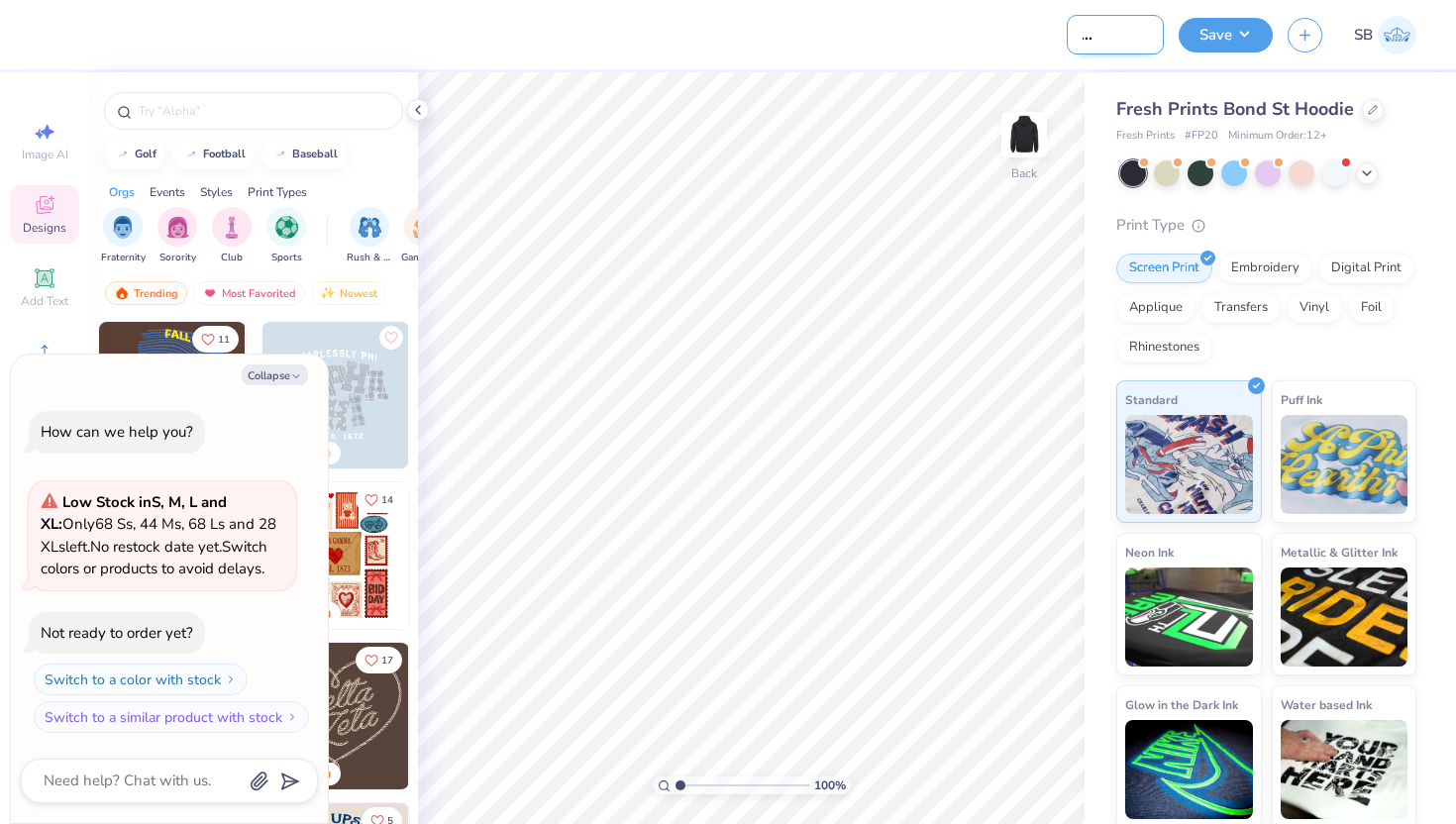 type on "x" 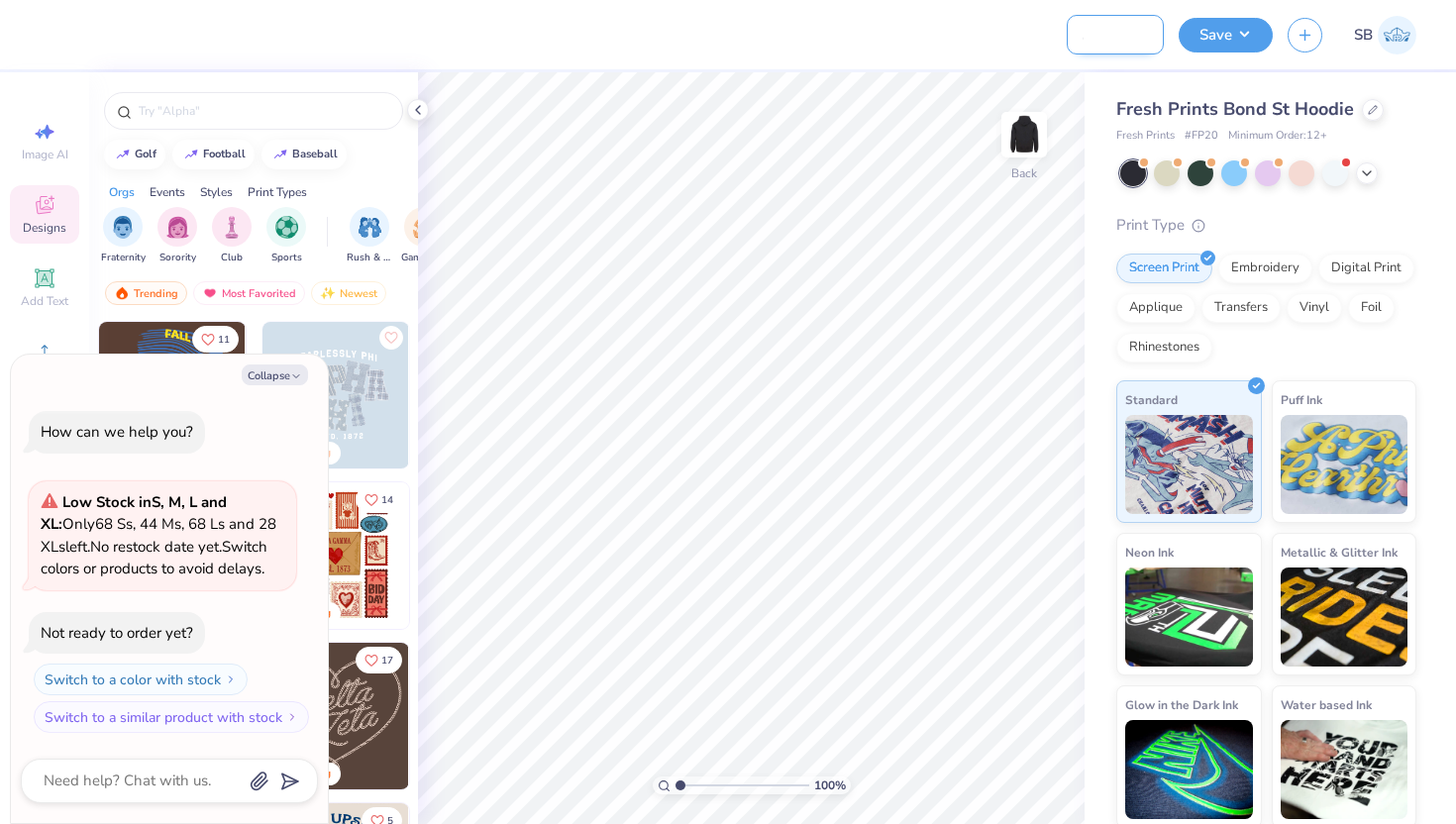 type on "Fury Moms Sweat" 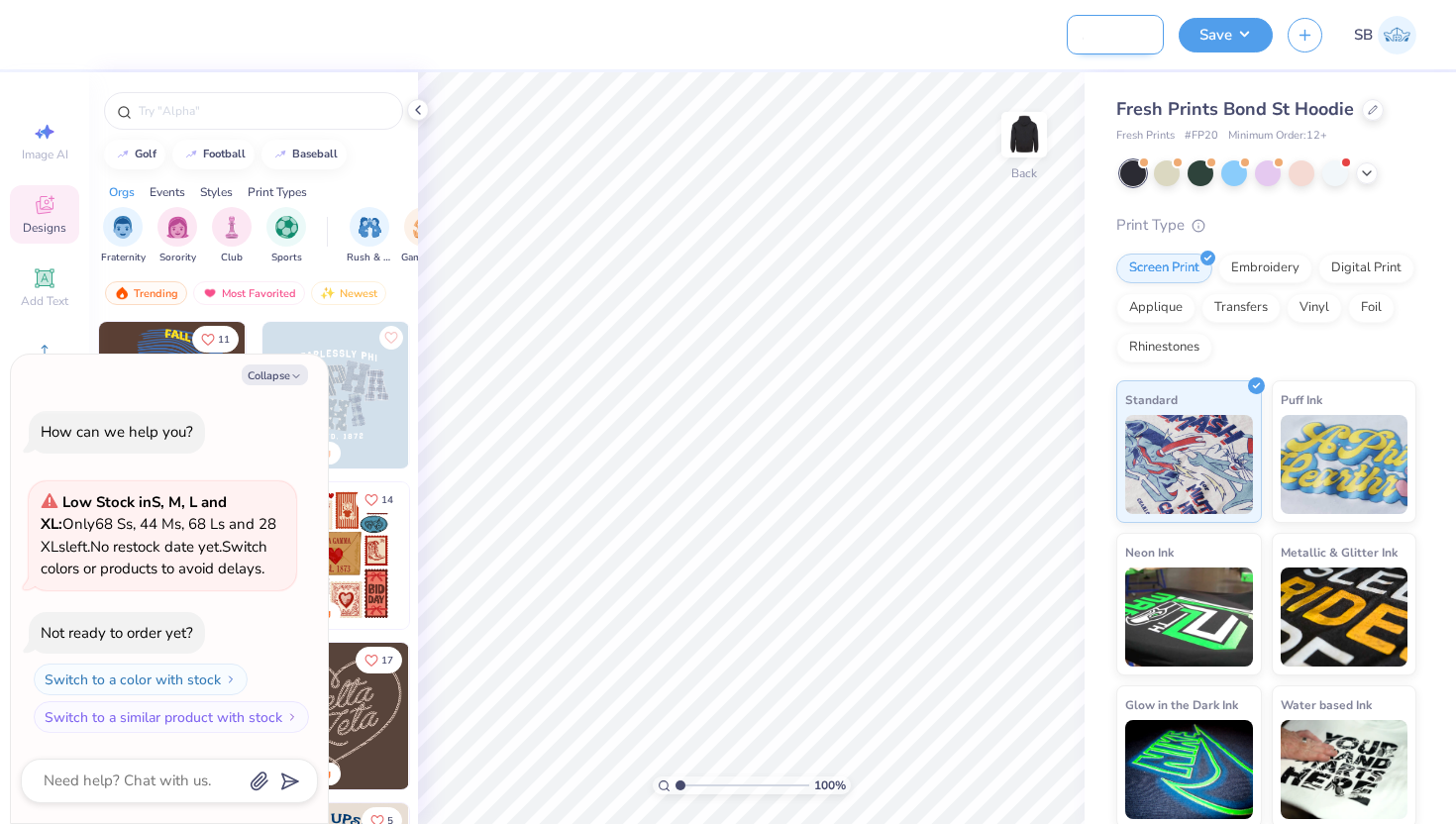 type on "x" 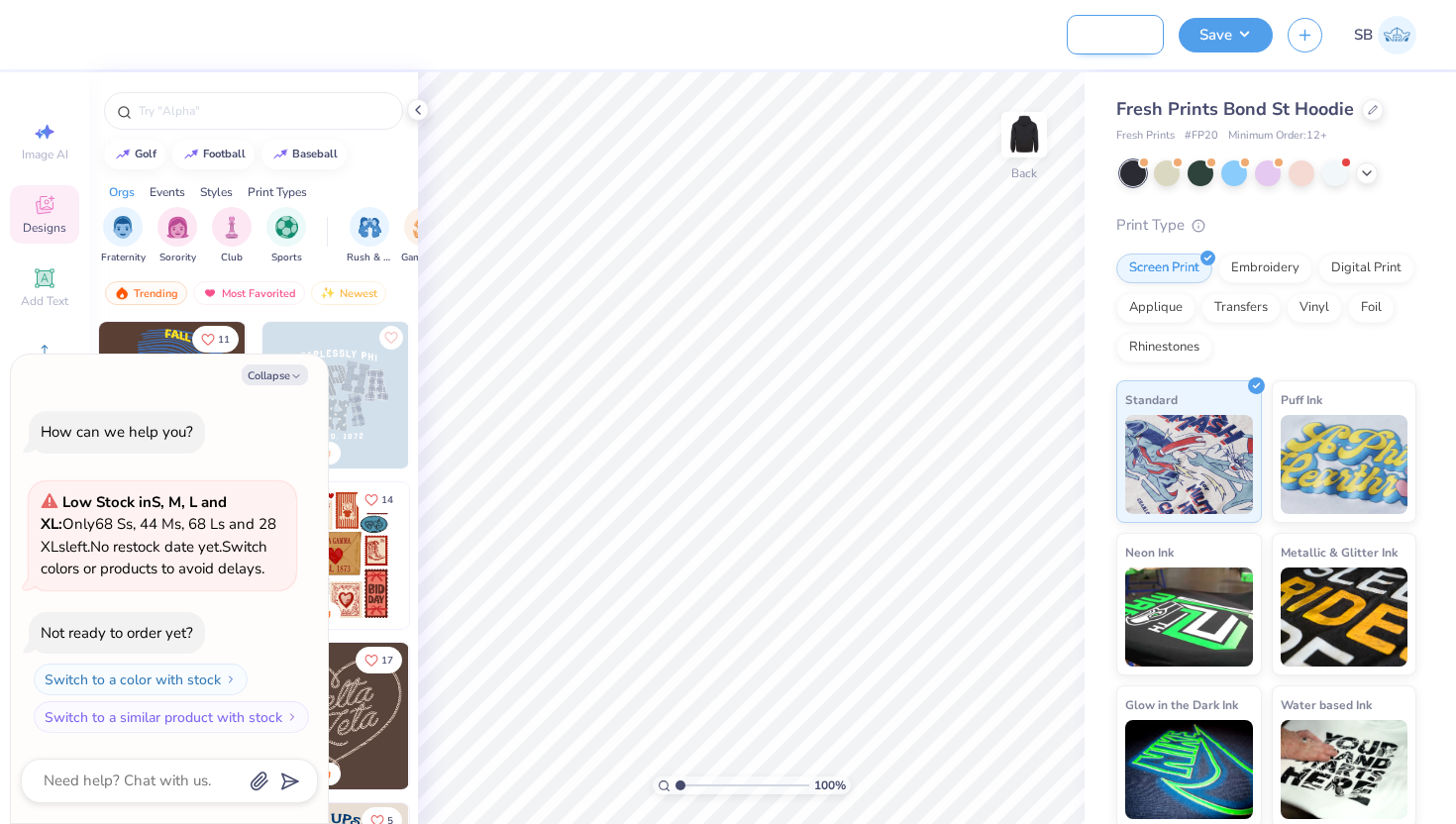 type on "Fury Moms Sweats" 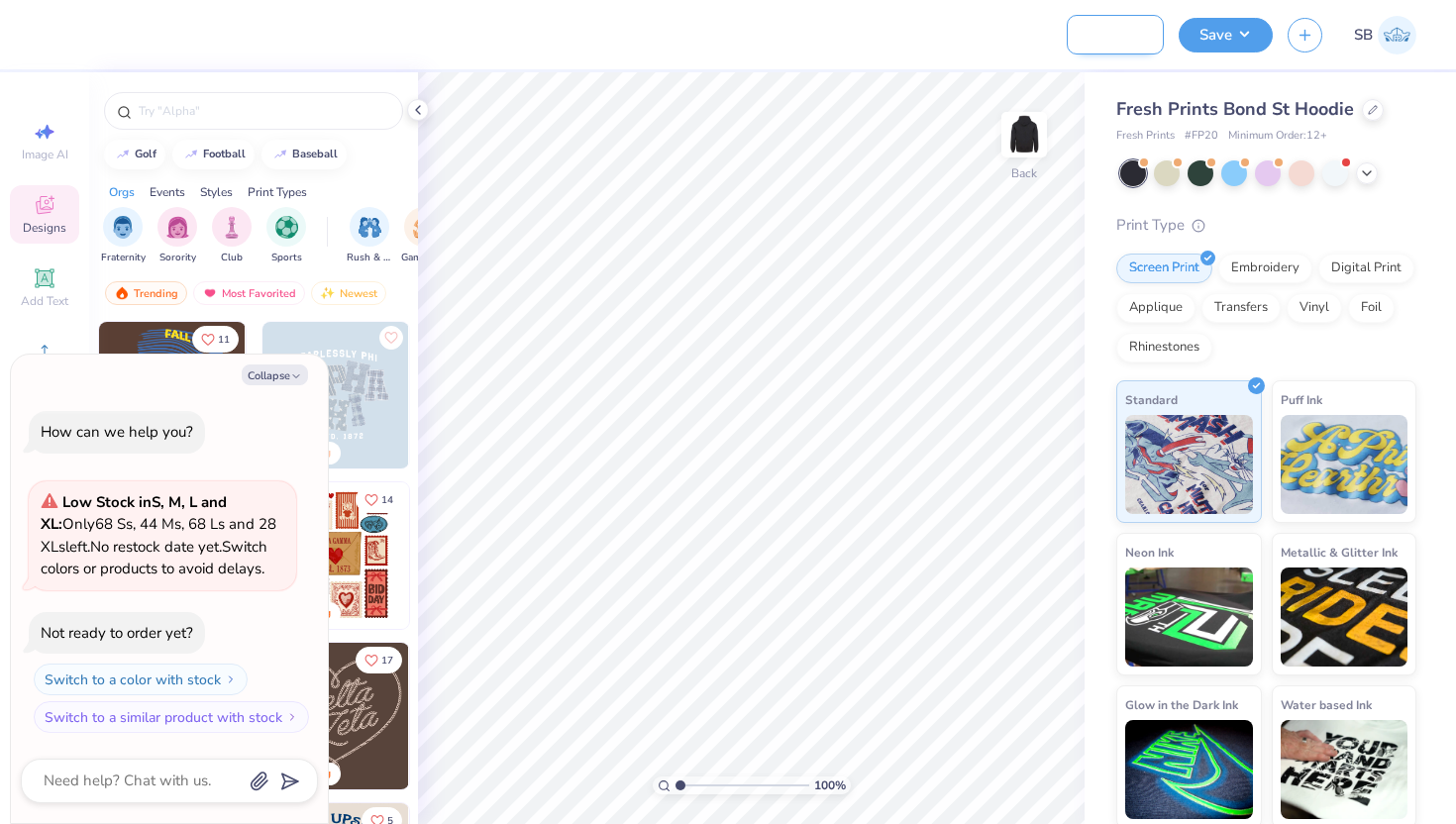 type on "x" 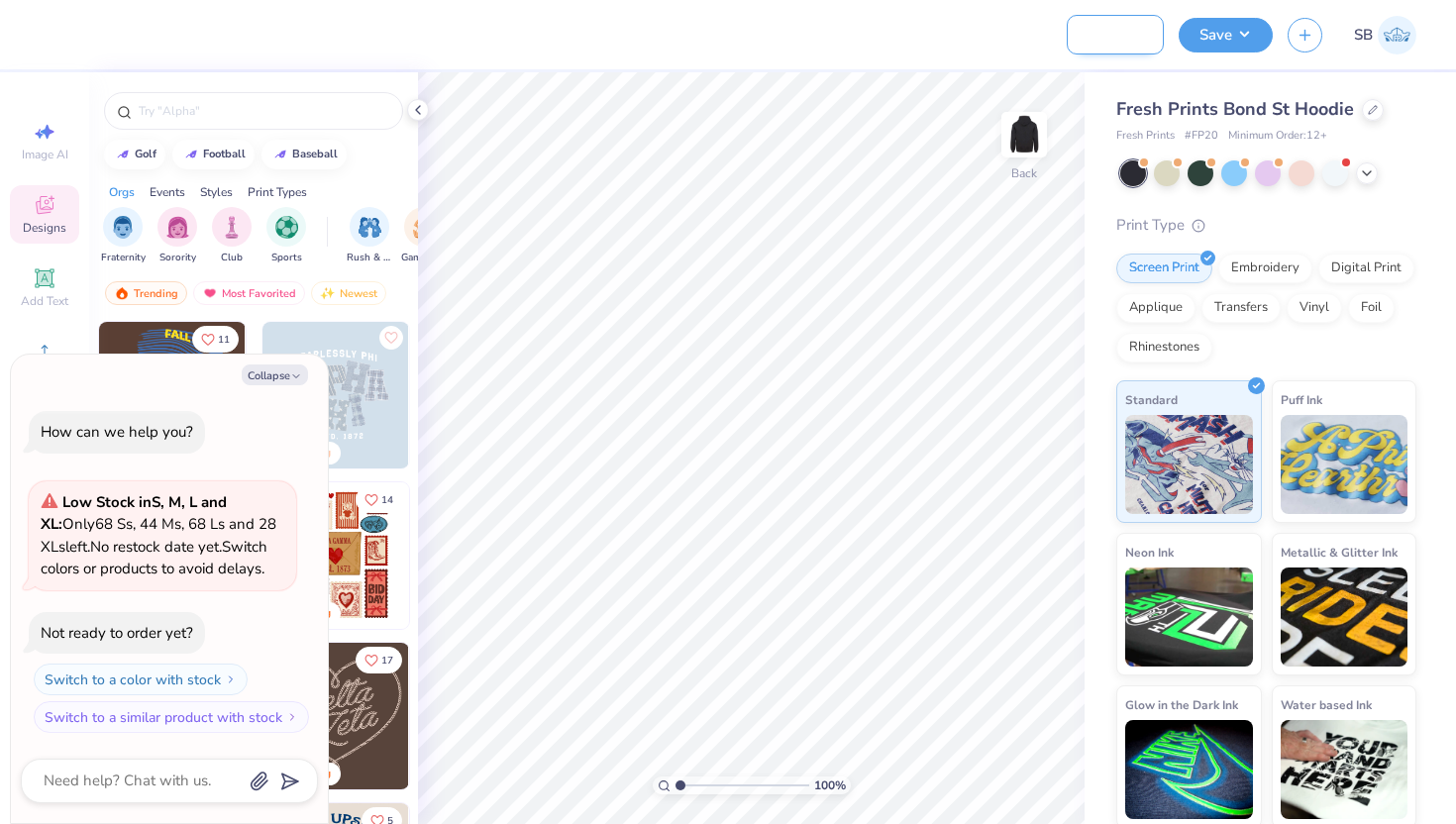 type on "Fury Moms Sweatsh" 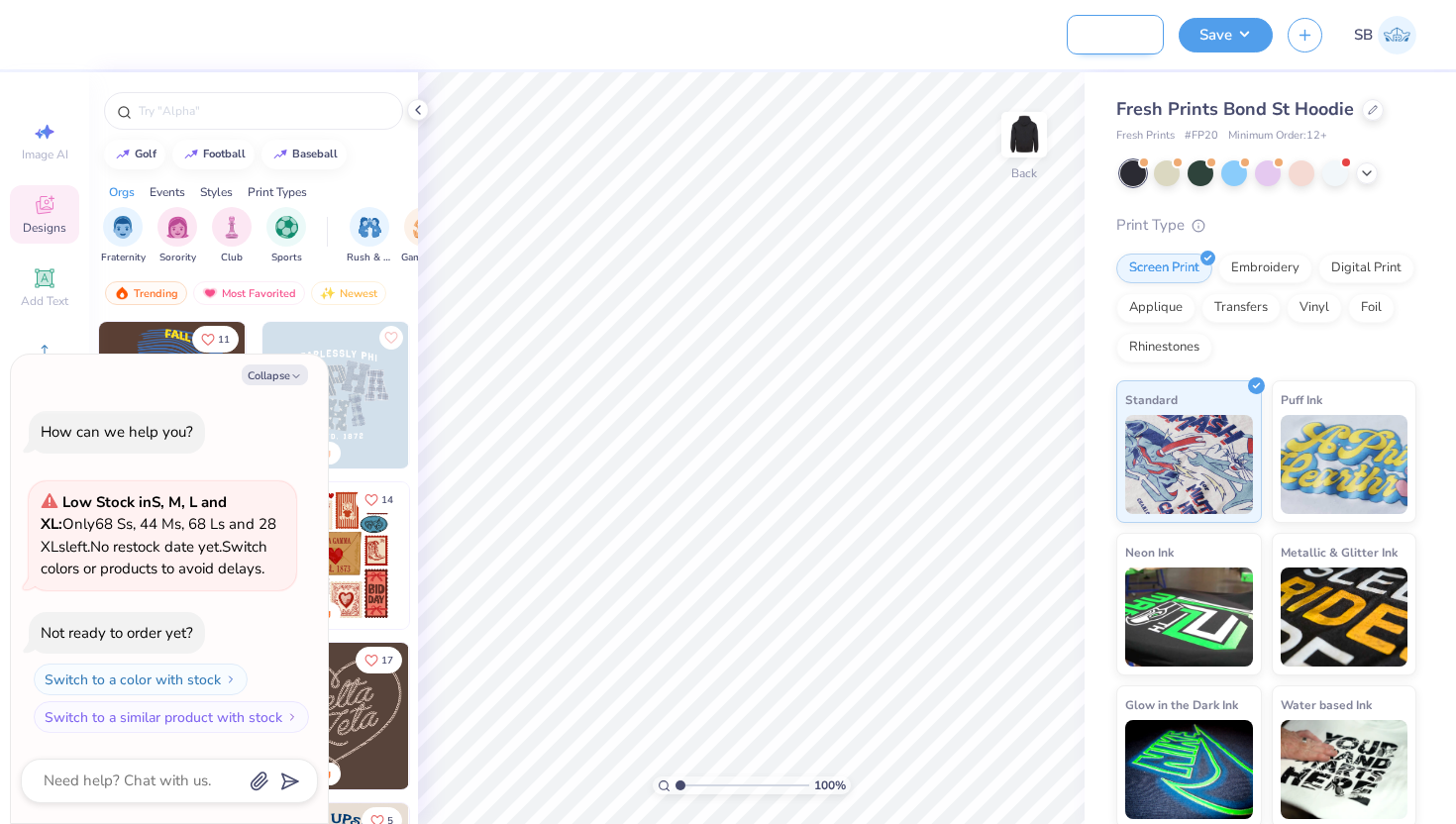 type on "x" 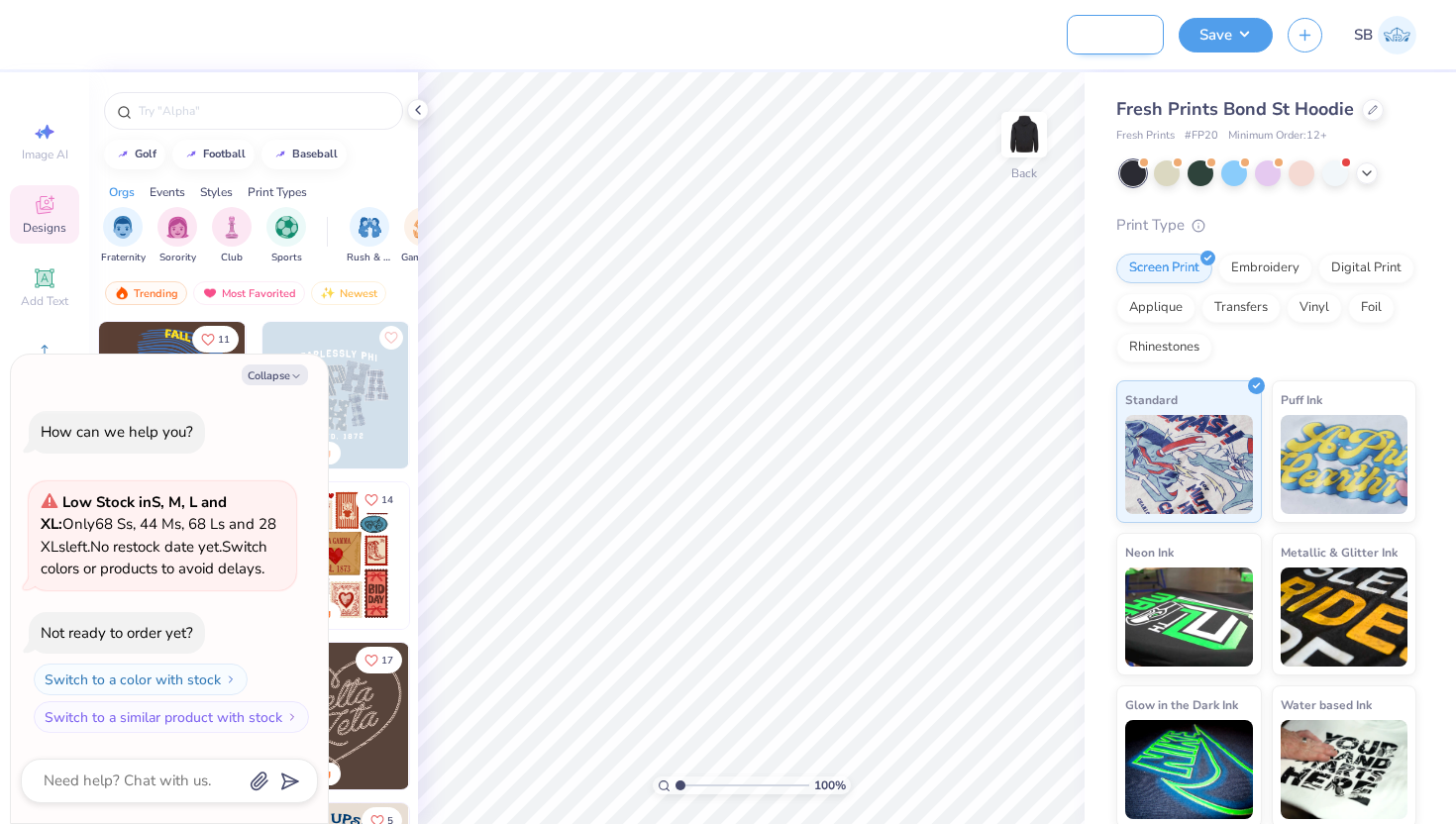 type on "Fury Moms Sweatshi" 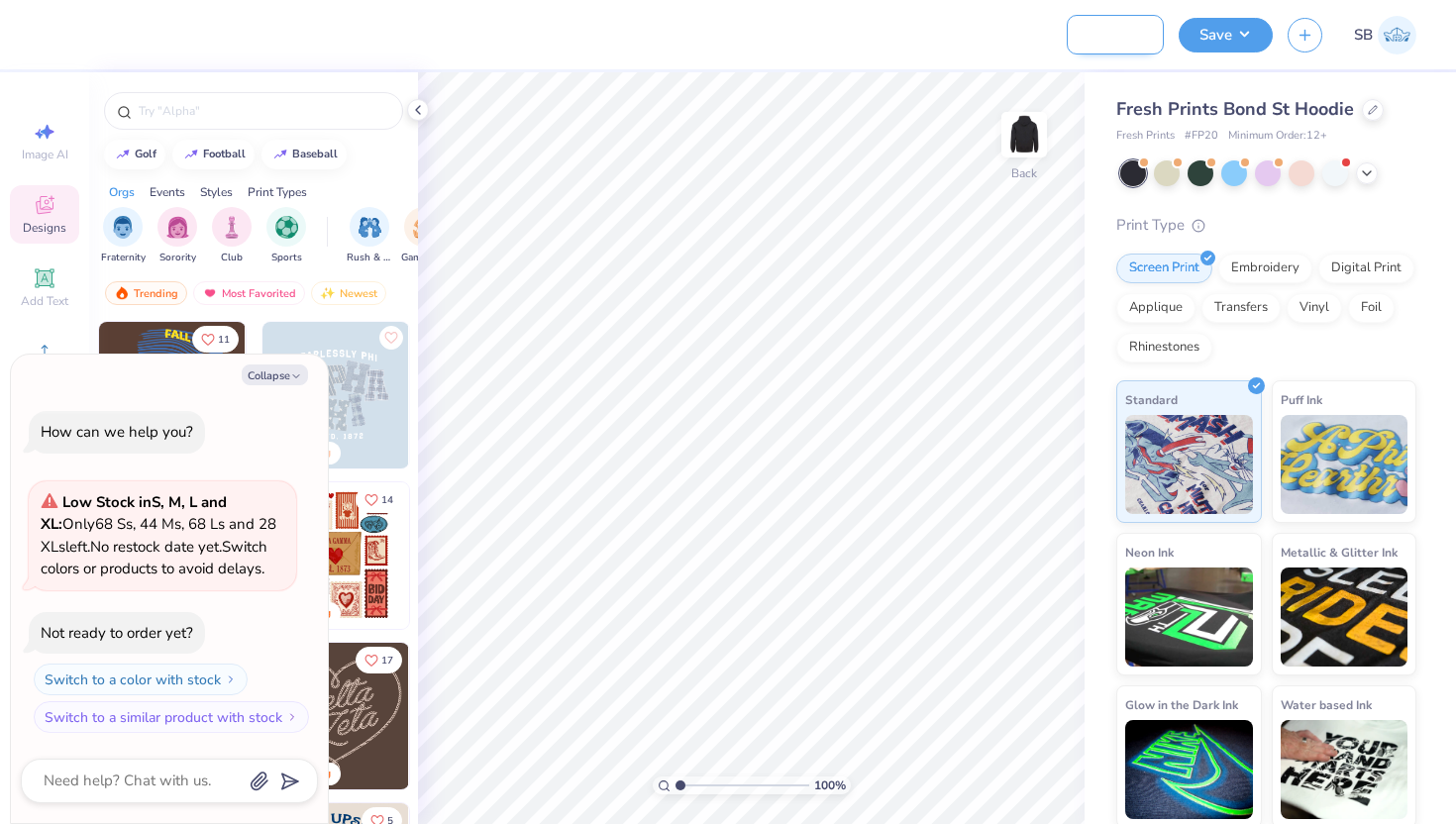 type on "x" 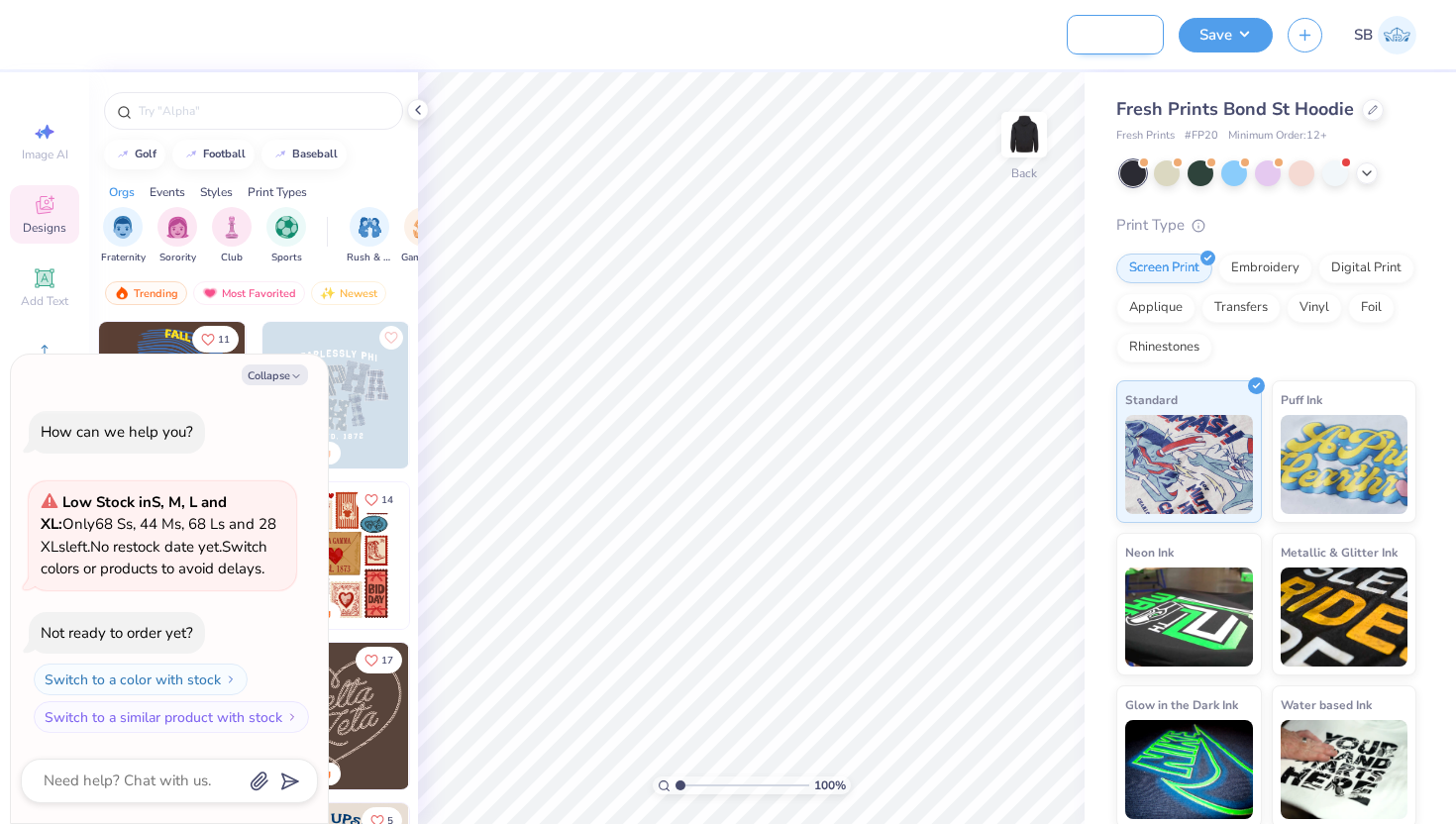 type on "Fury Moms Sweatshir" 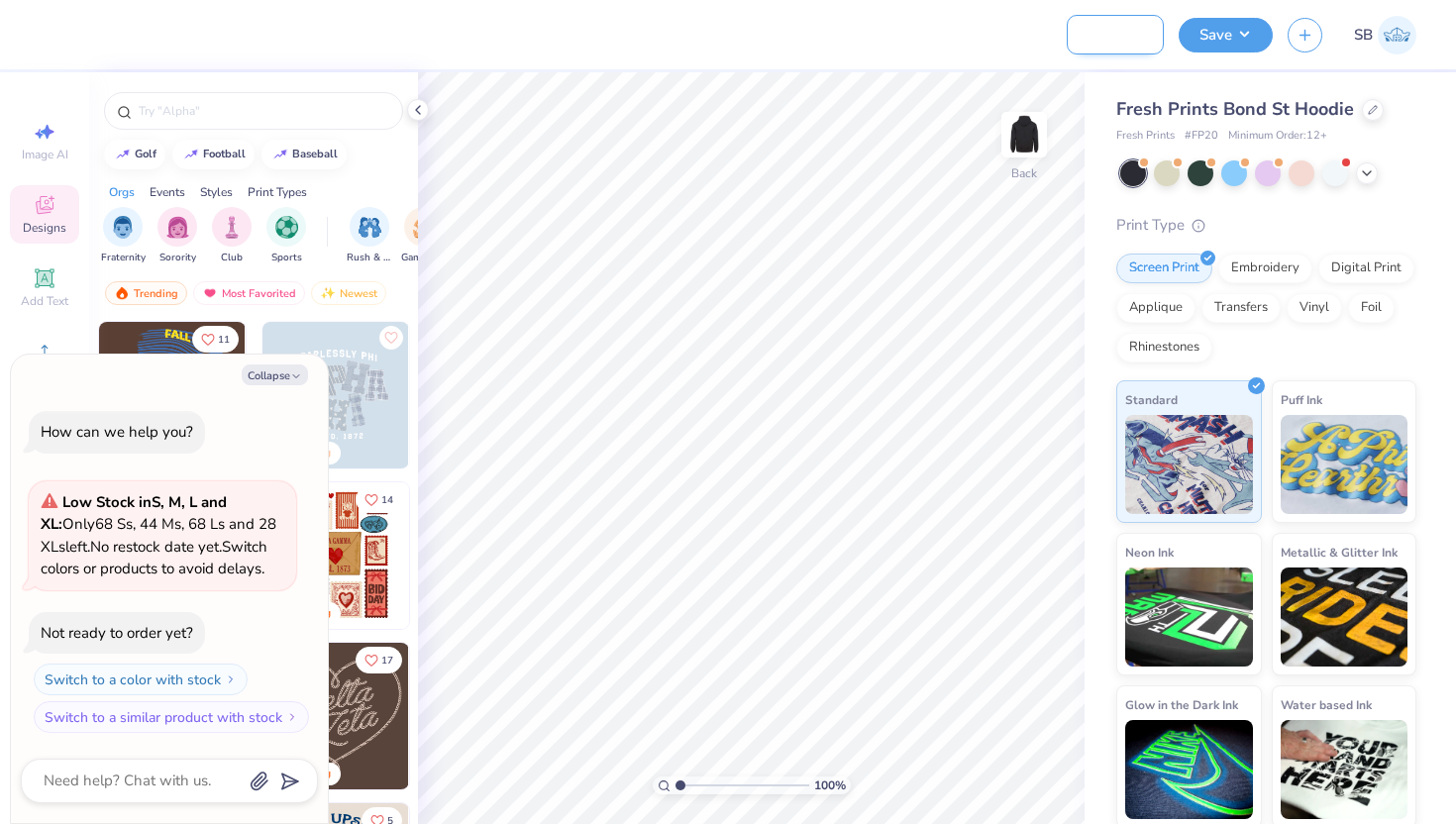 type on "x" 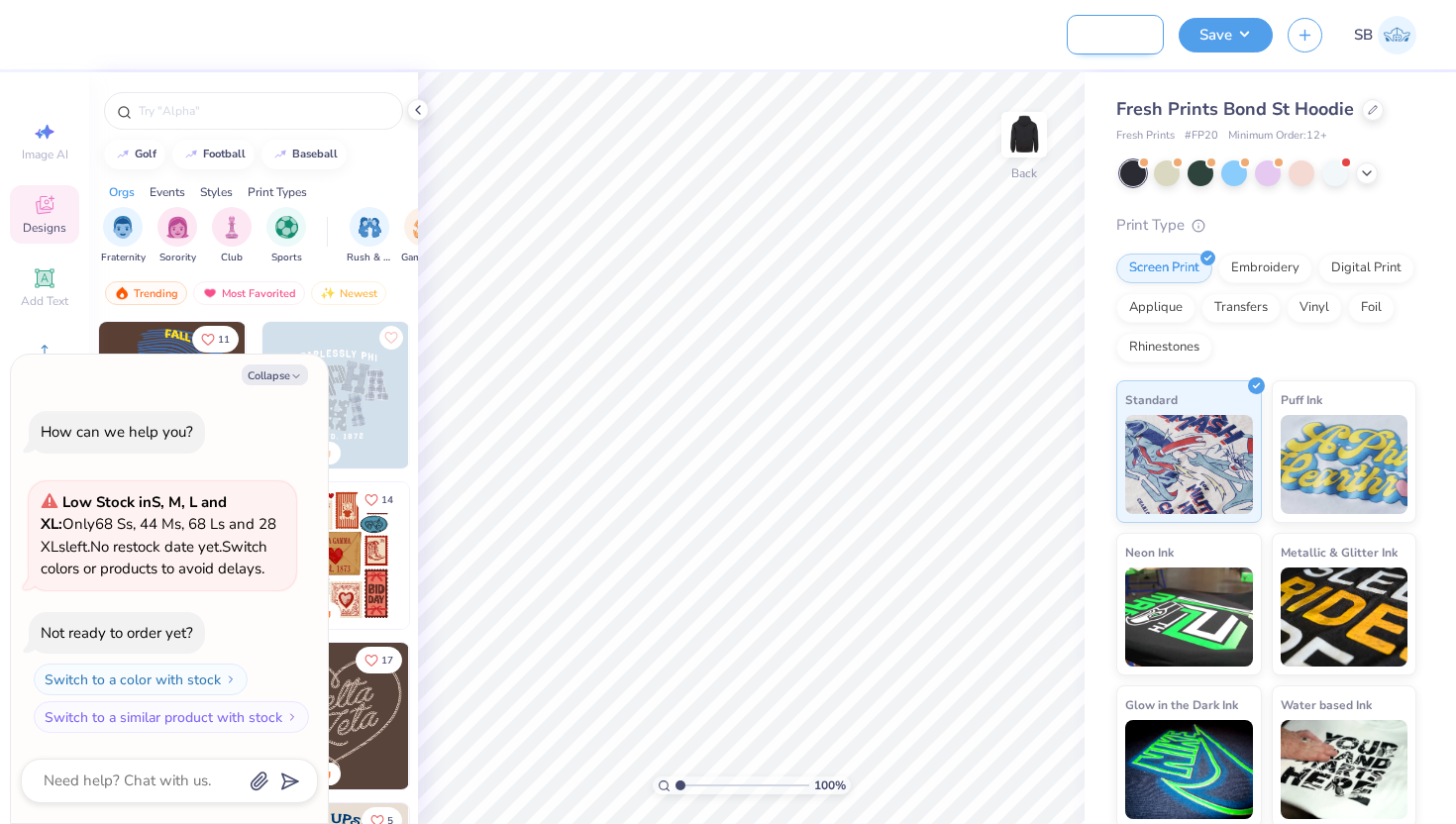 type on "Fury Moms Sweatshirt" 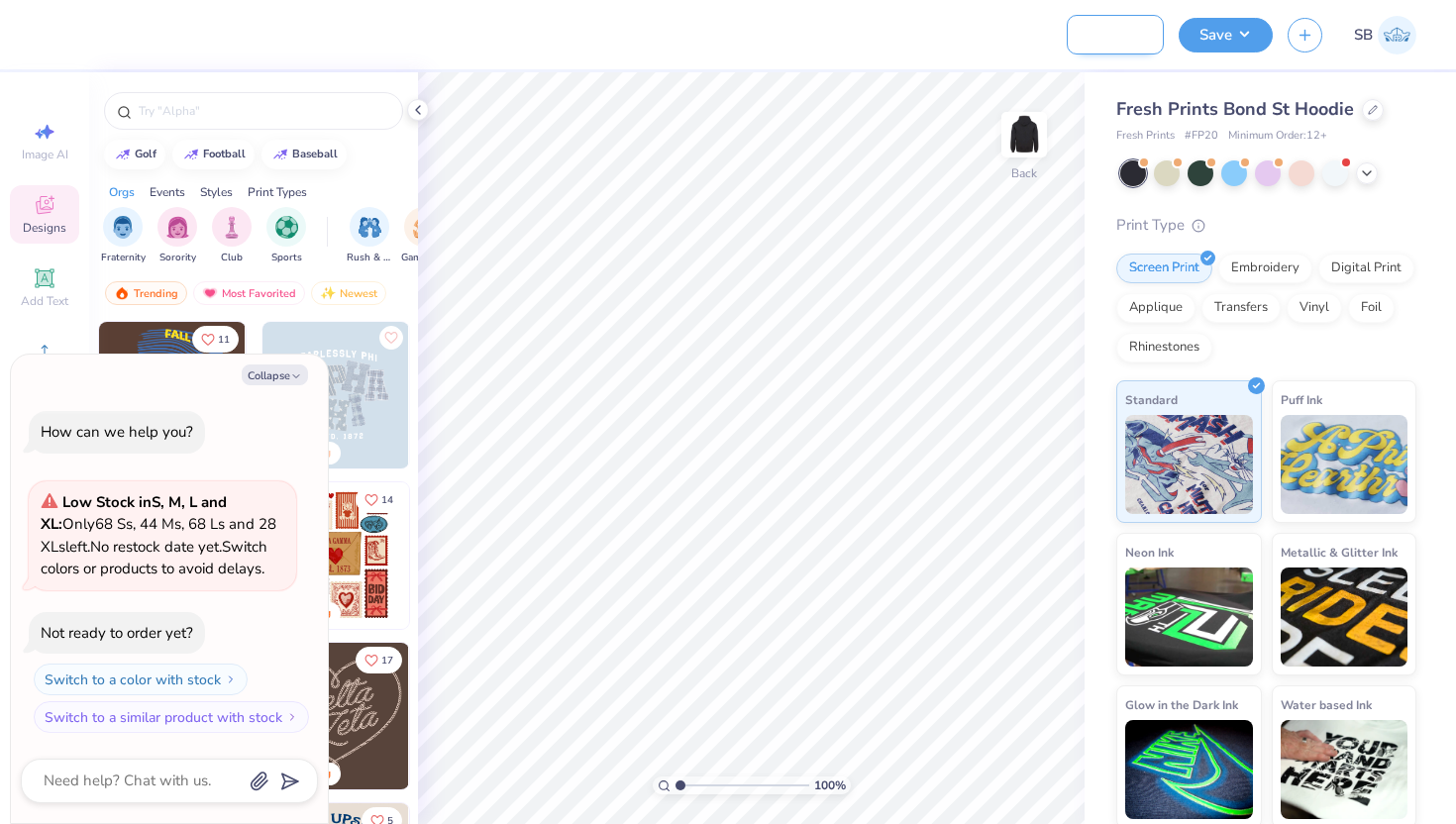 type on "x" 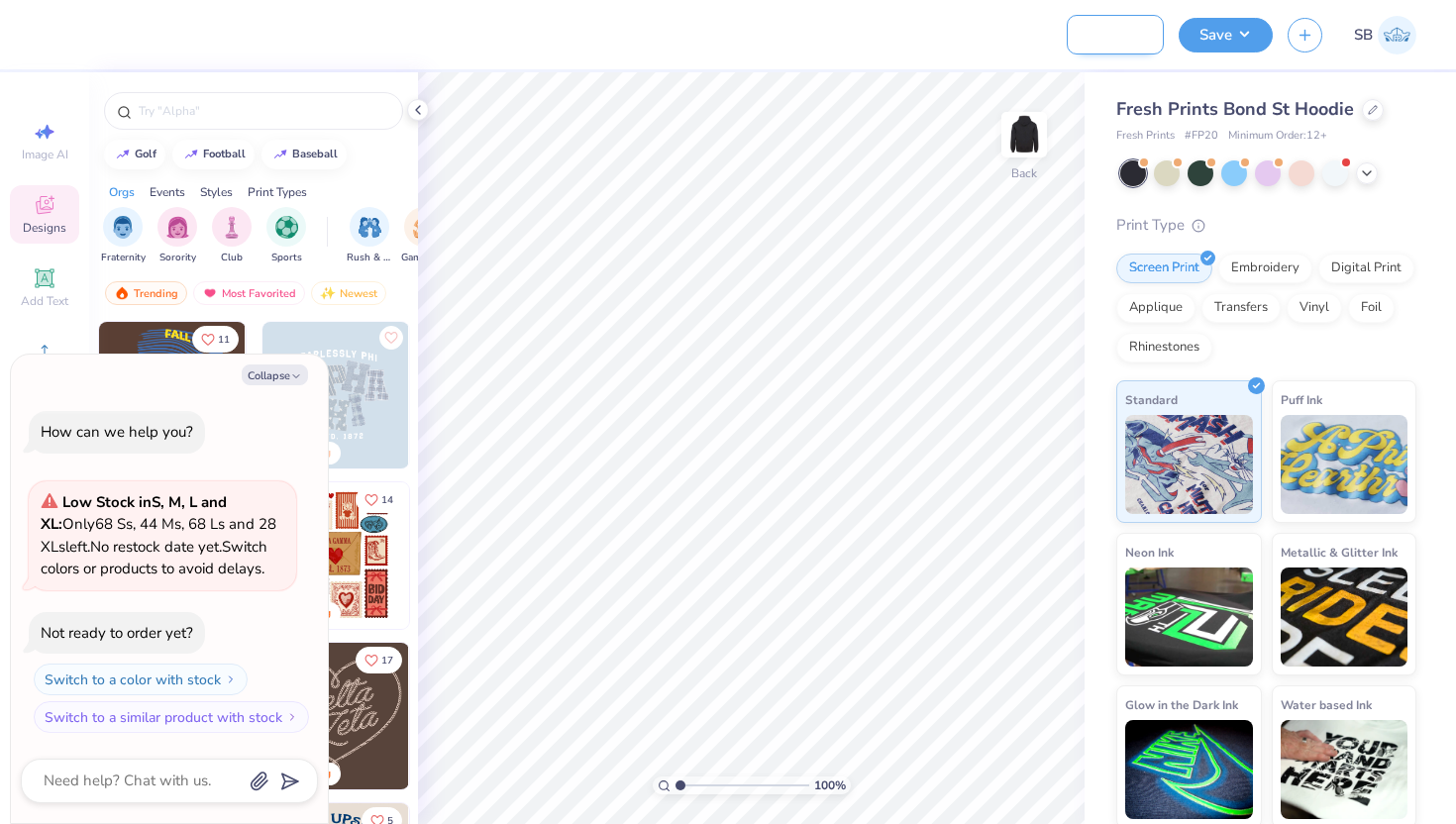 type on "Fury Moms Sweatshirts" 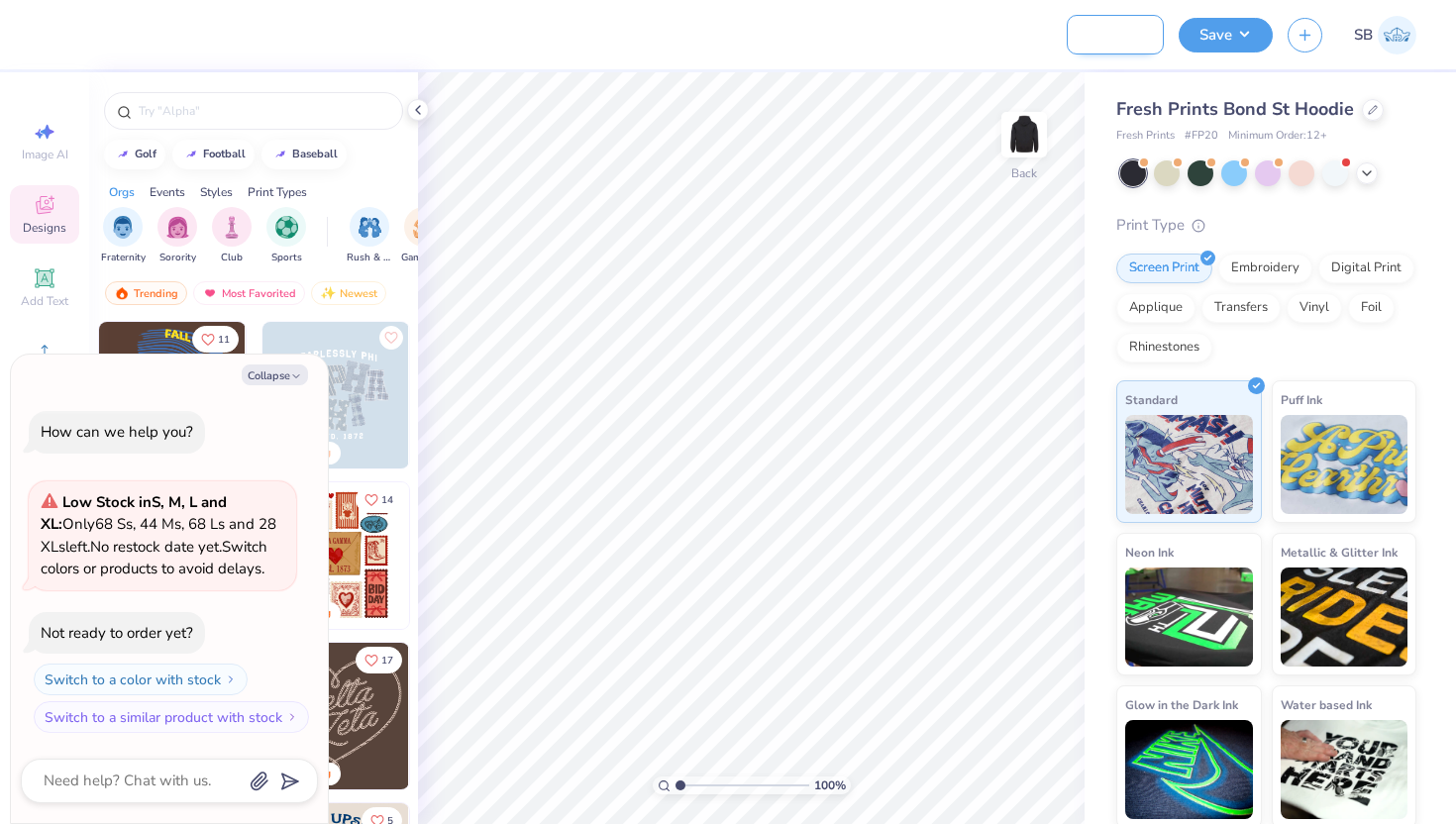 type on "x" 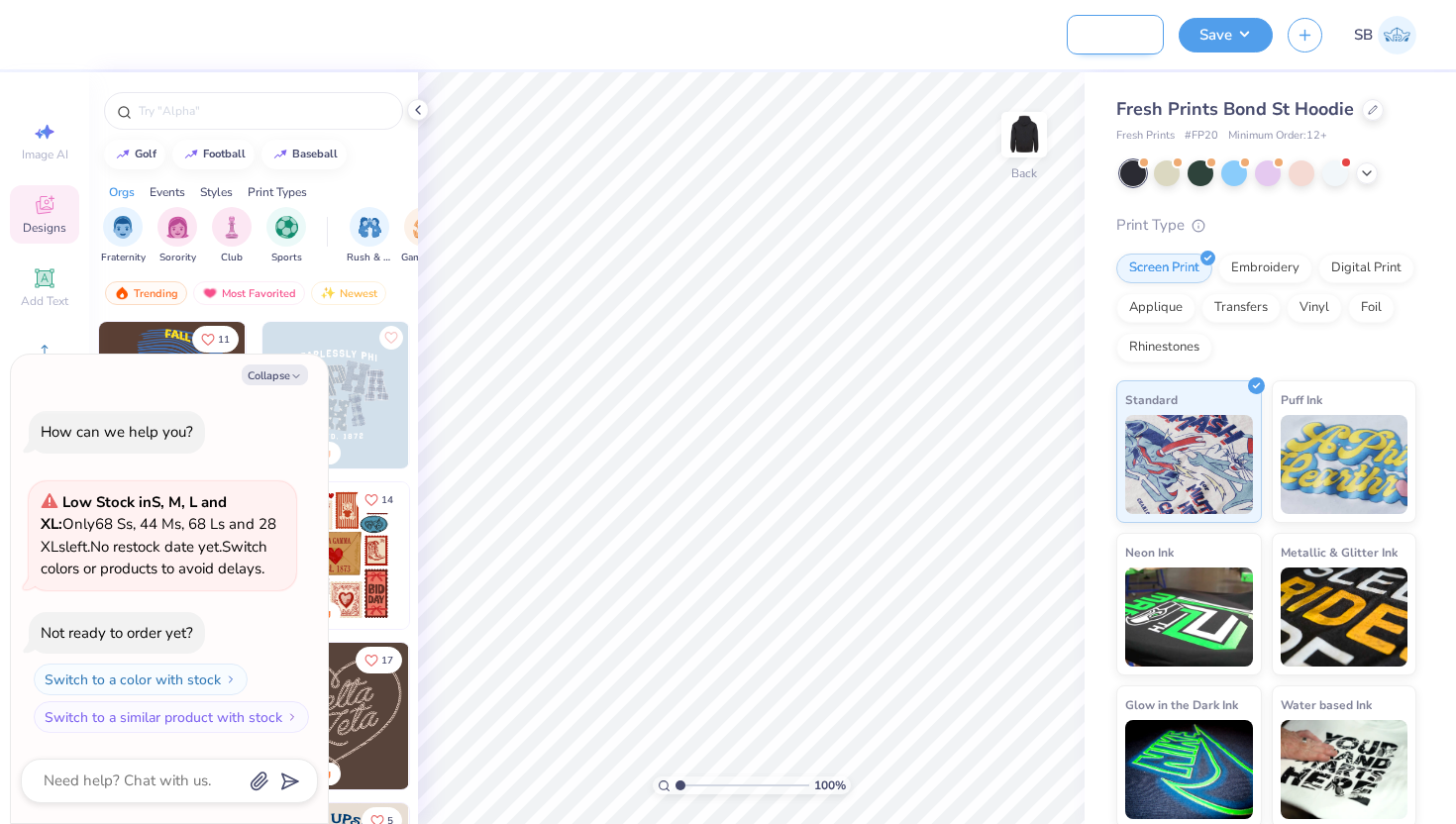scroll, scrollTop: 0, scrollLeft: 108, axis: horizontal 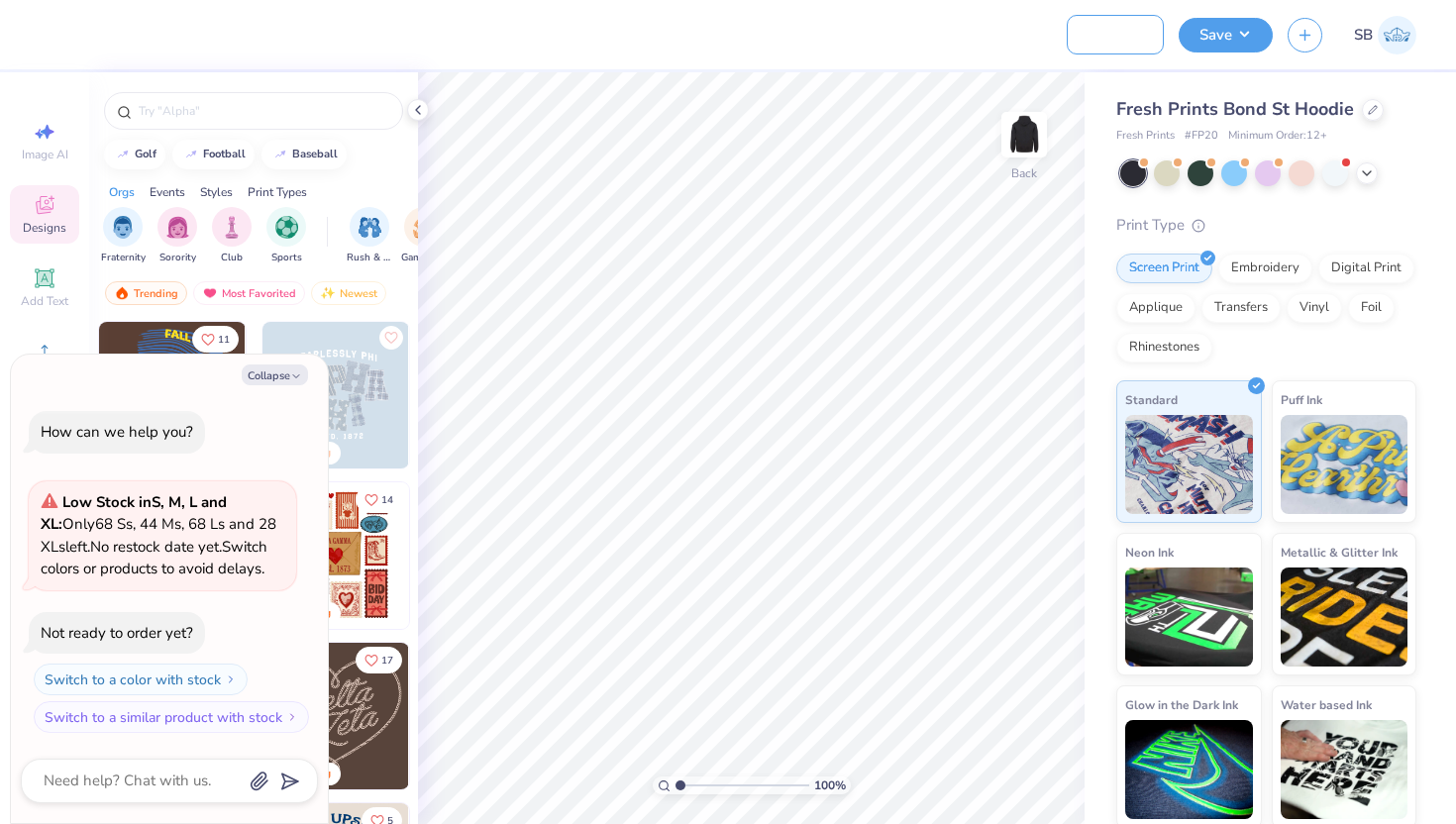 type on "Fury Moms Sweatshirts" 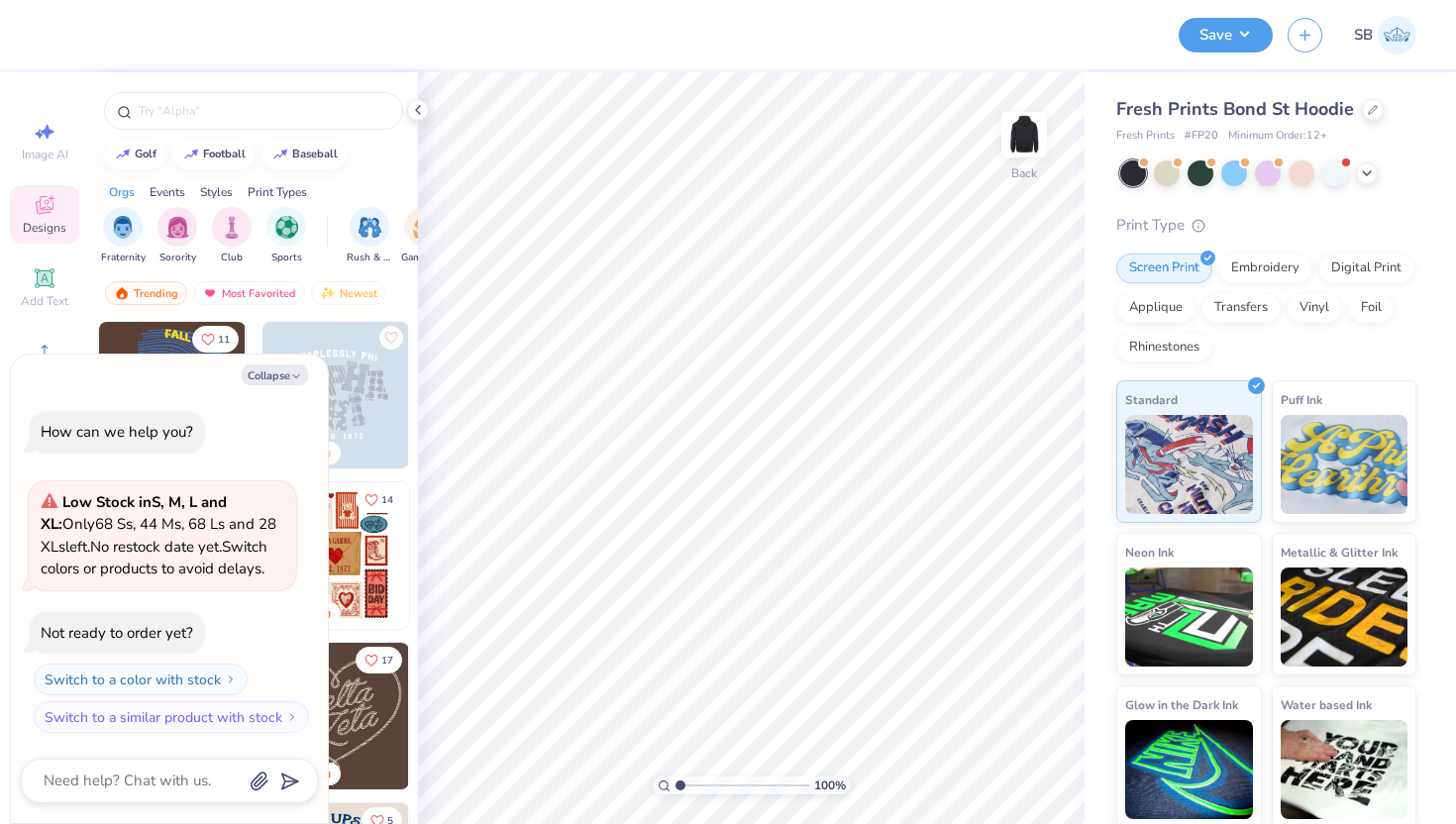 scroll, scrollTop: 0, scrollLeft: 0, axis: both 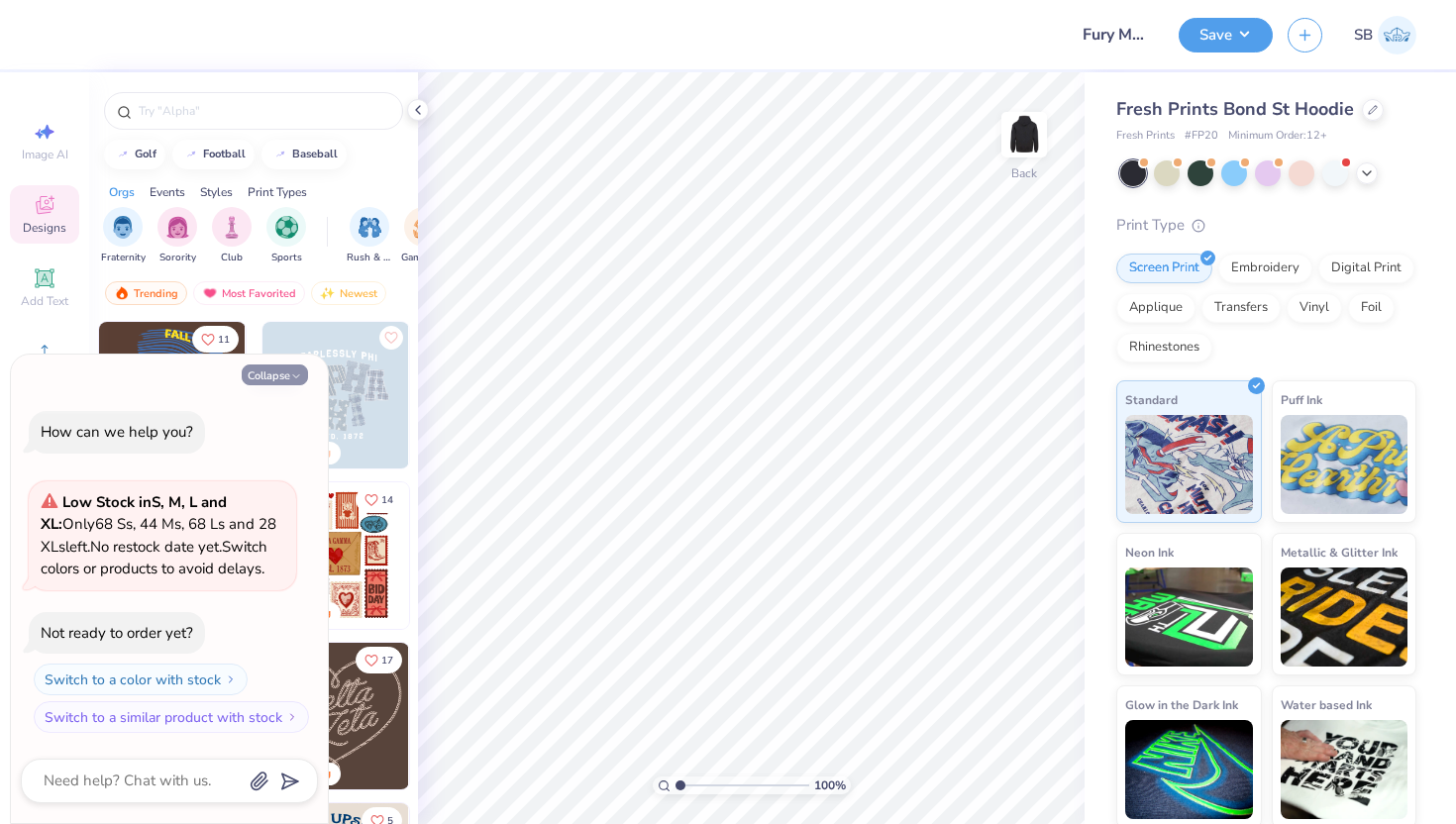 click on "Collapse" at bounding box center [274, 374] 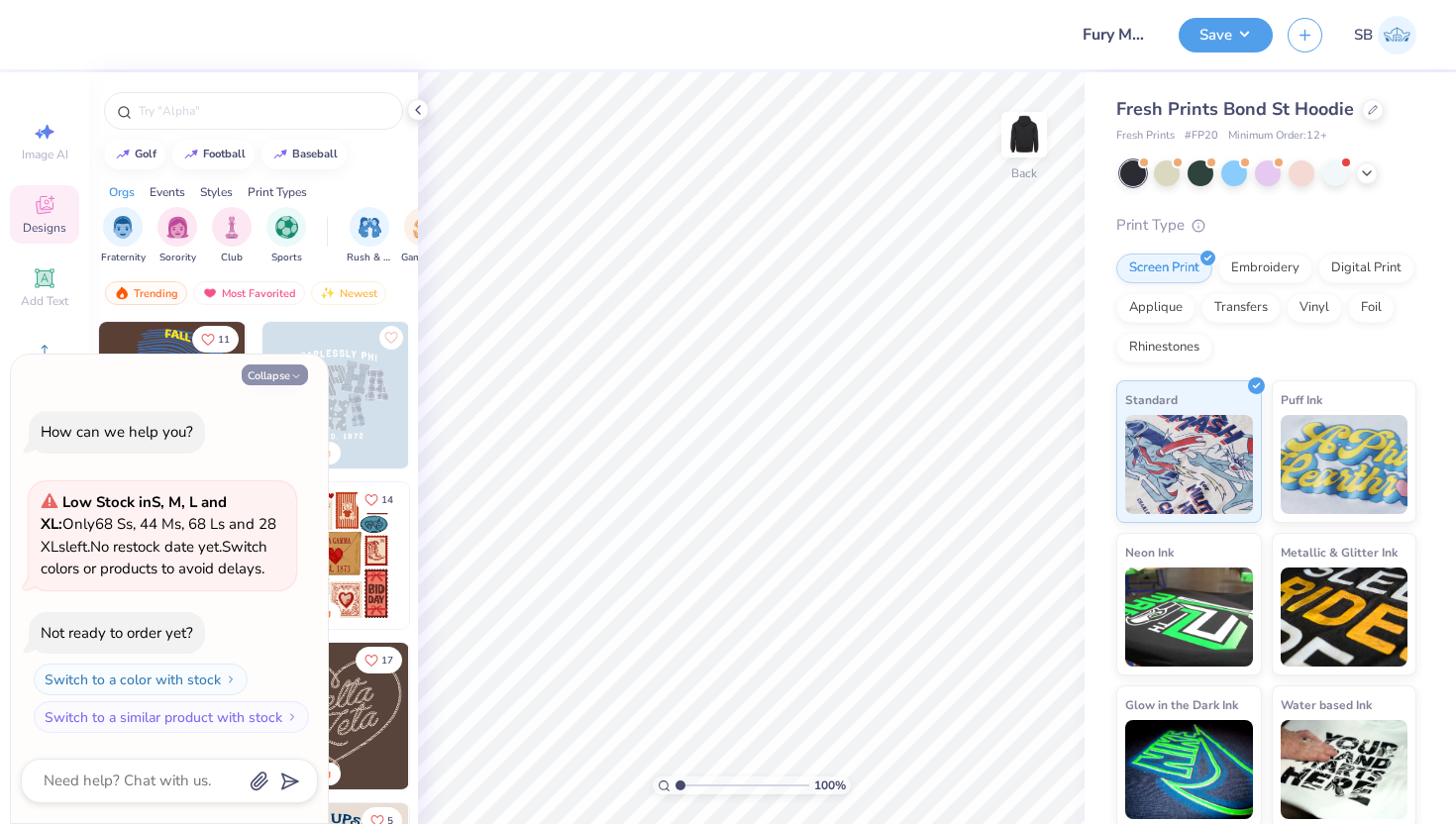 type on "x" 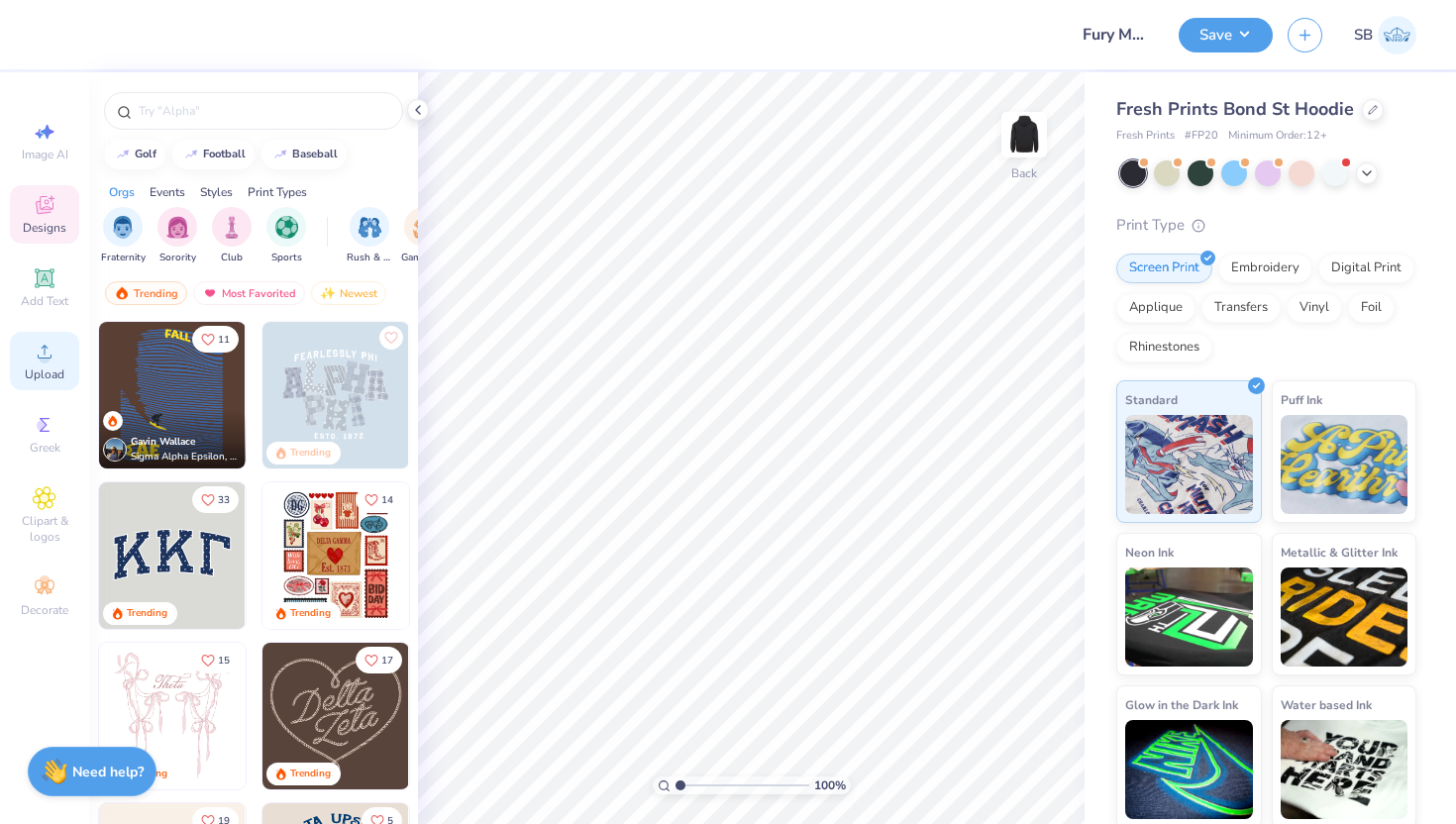 click 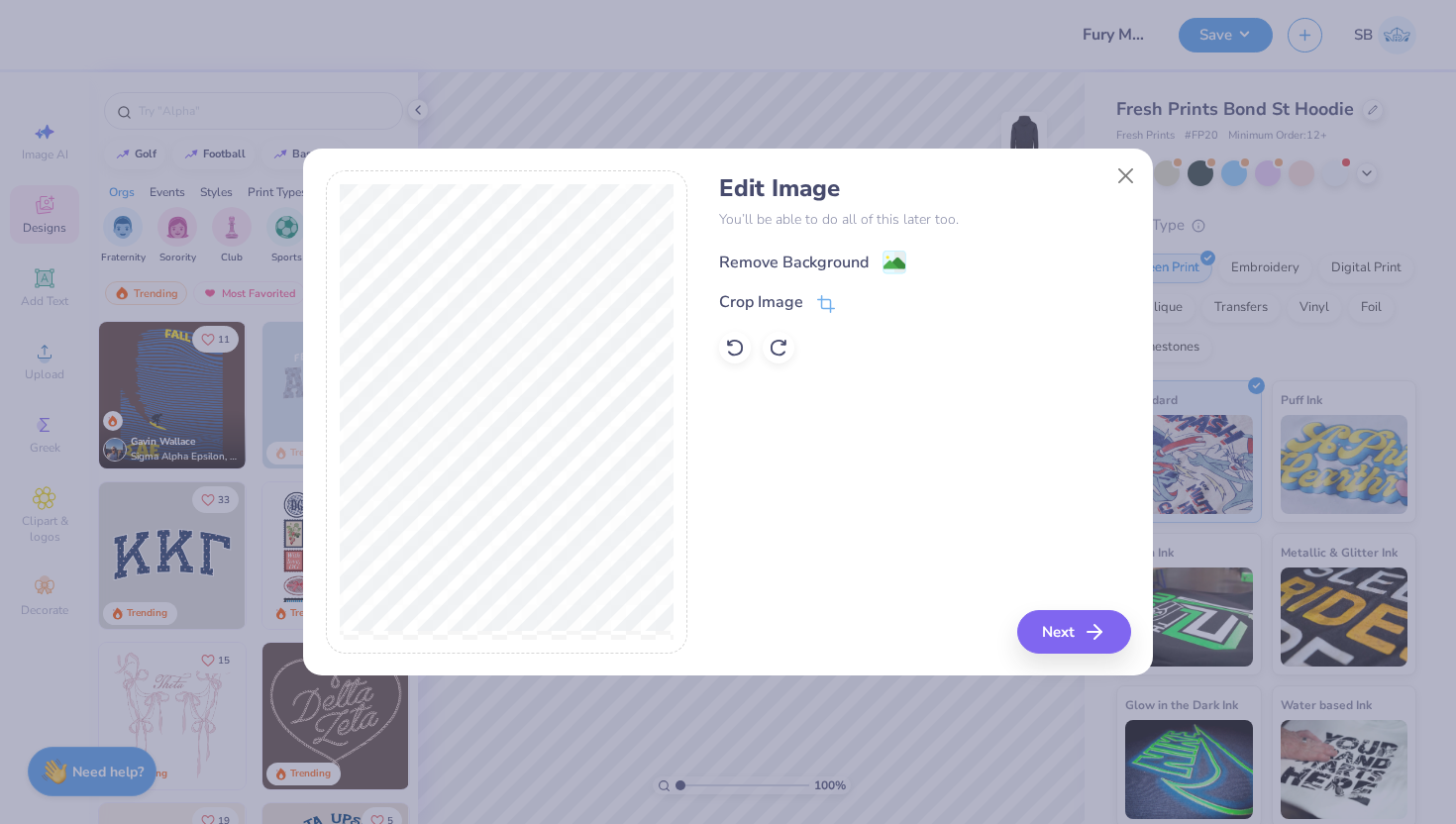 click 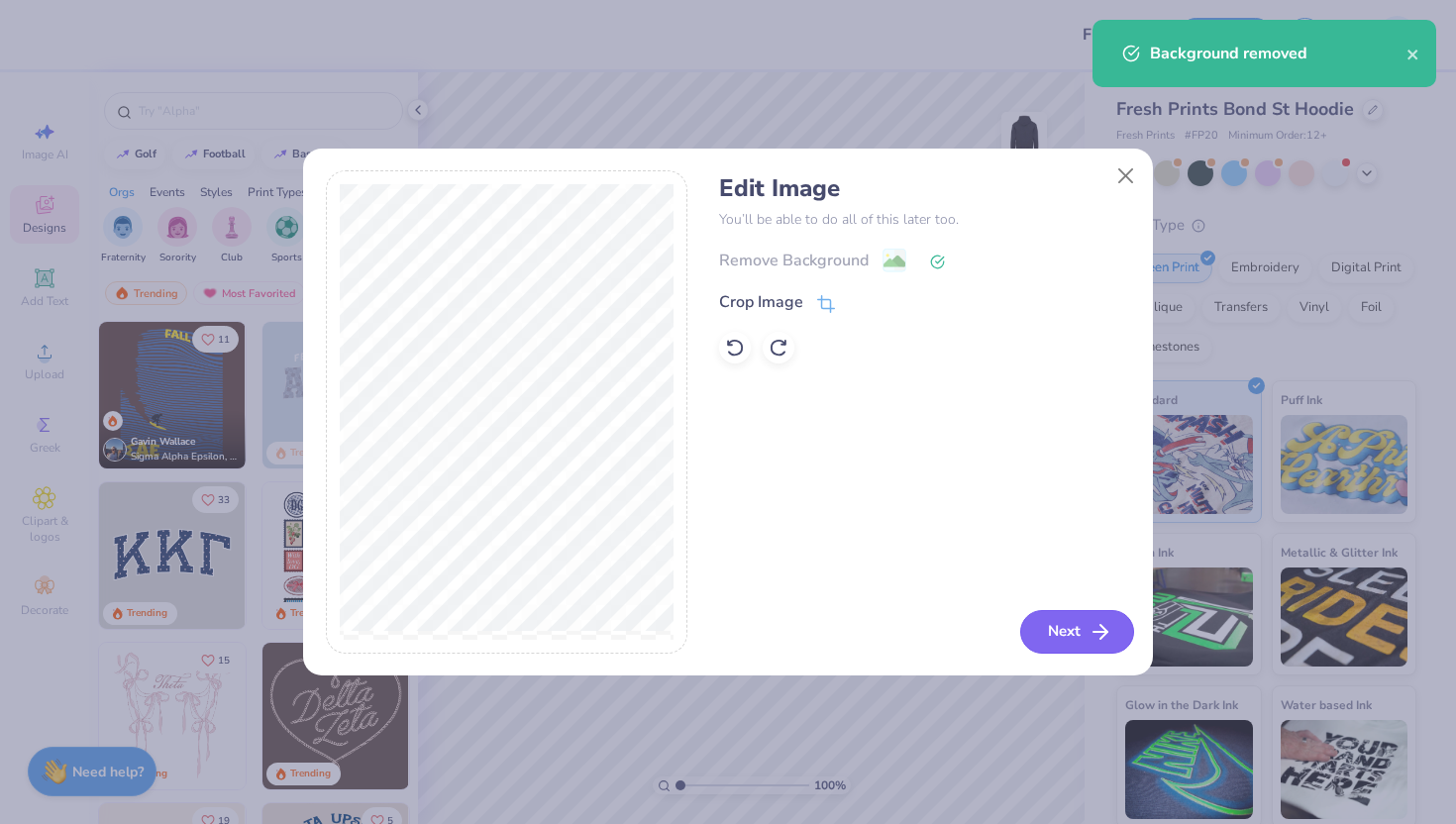 click on "Next" at bounding box center [1077, 632] 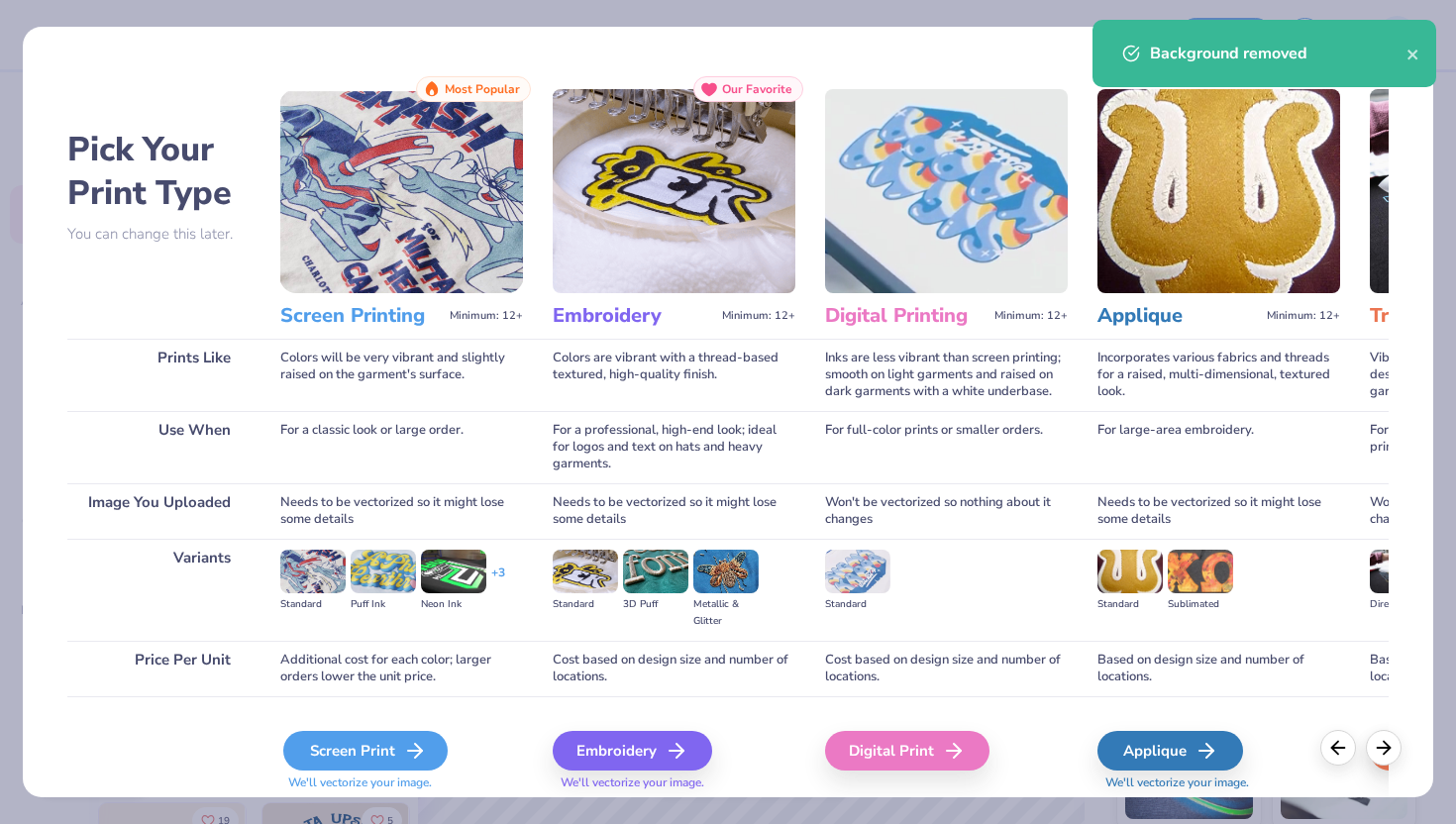 click on "Screen Print" at bounding box center [365, 751] 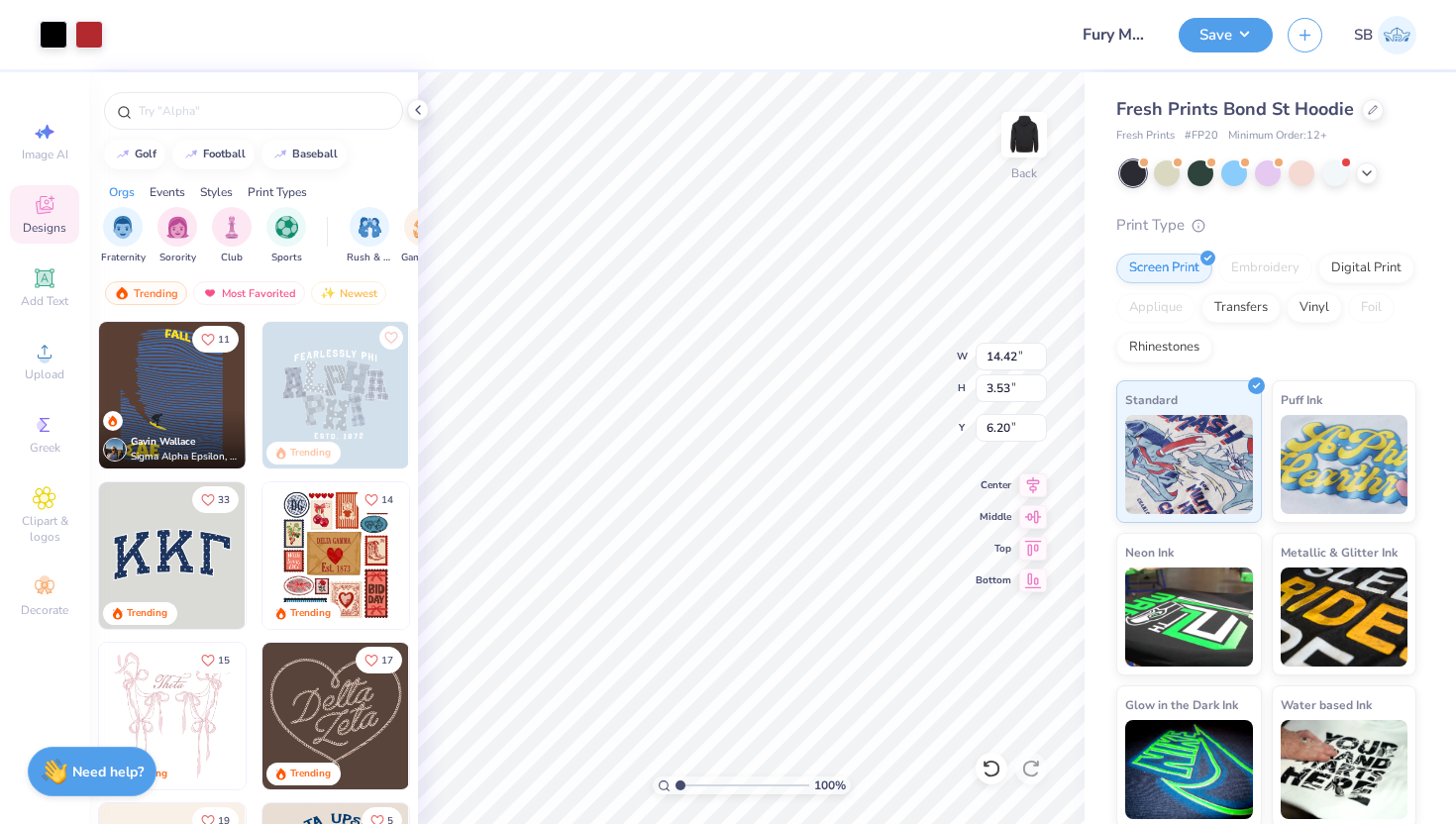 type on "6.20" 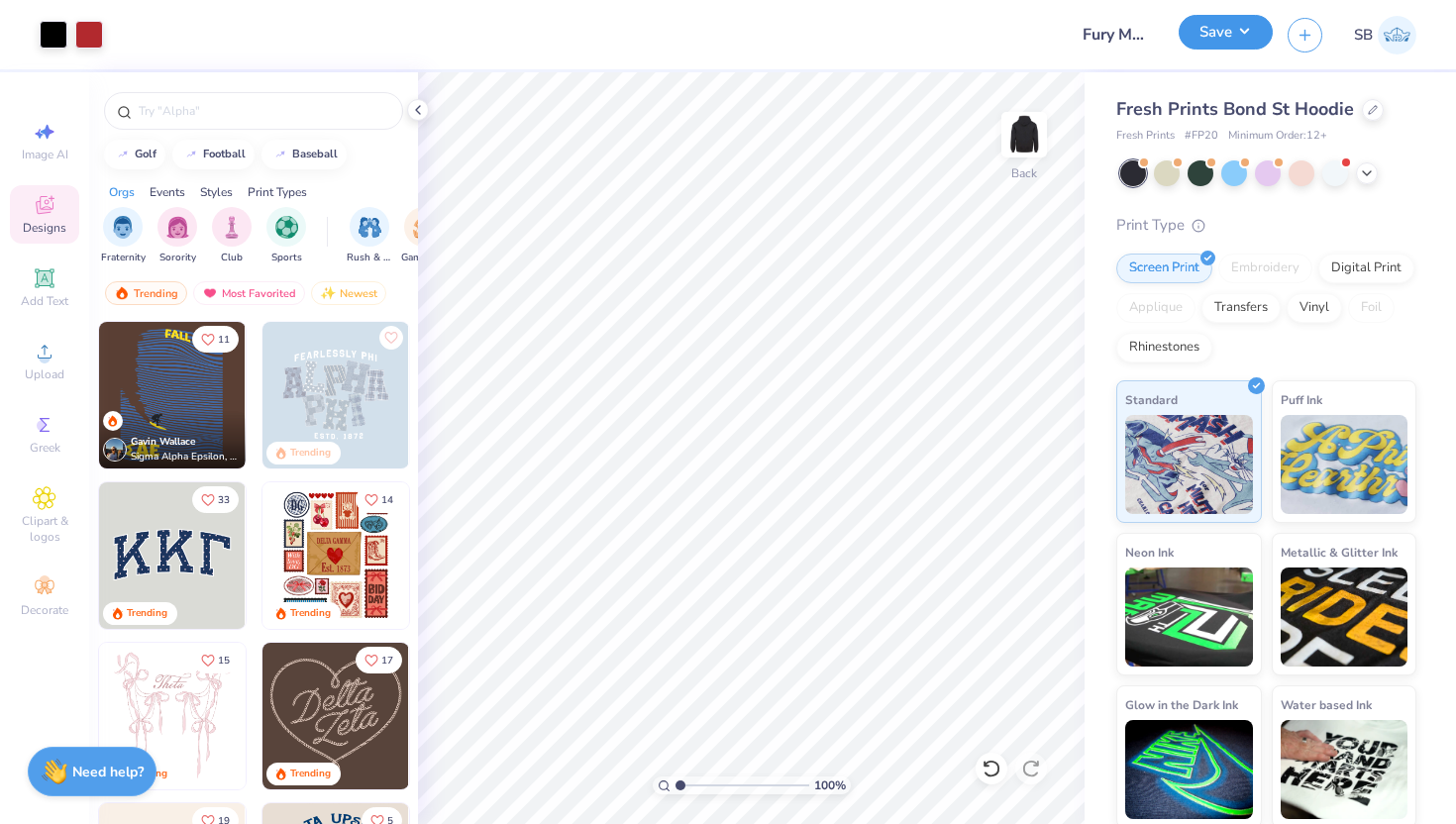 click on "Save" at bounding box center (1225, 32) 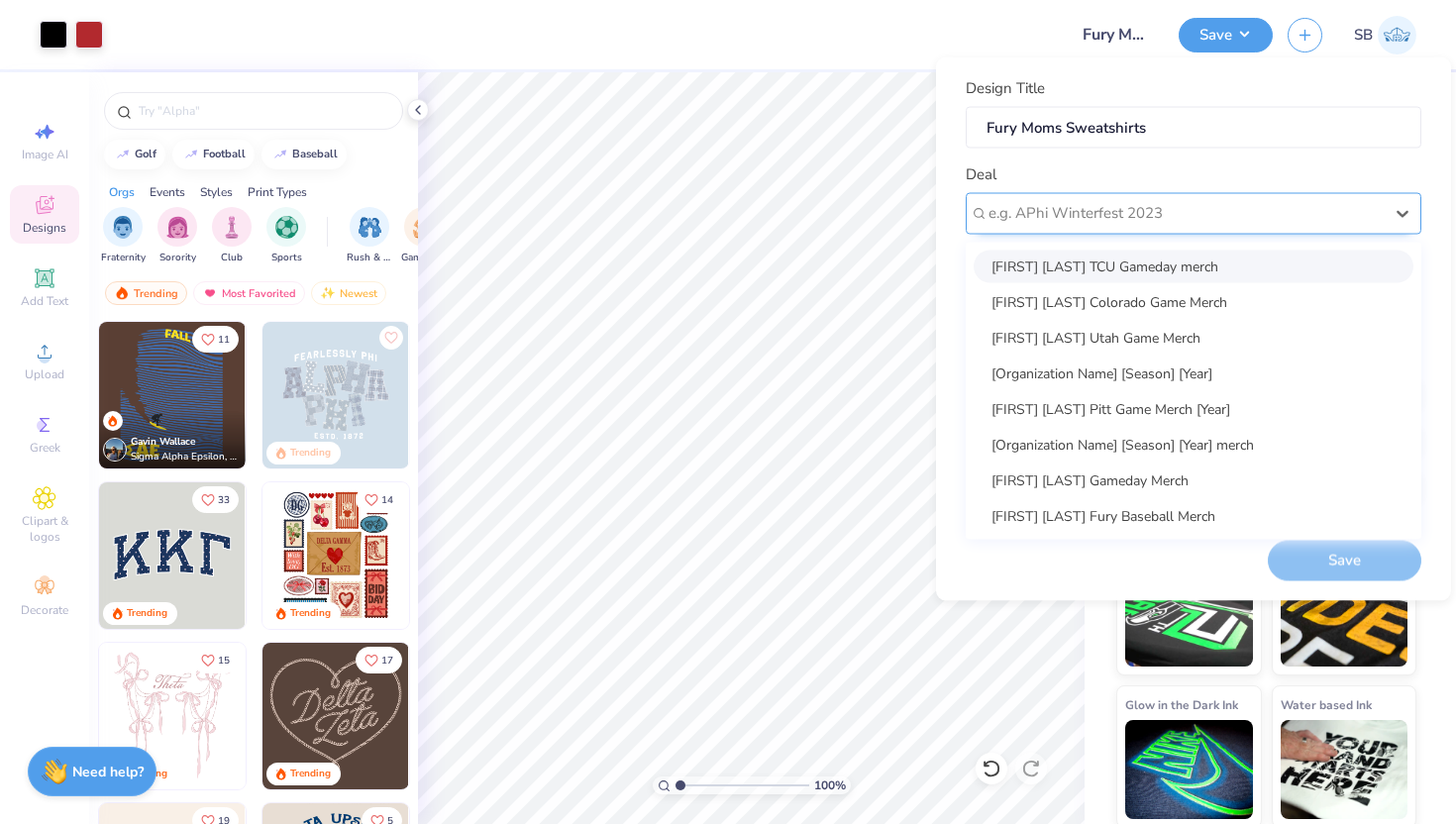 click at bounding box center (1186, 213) 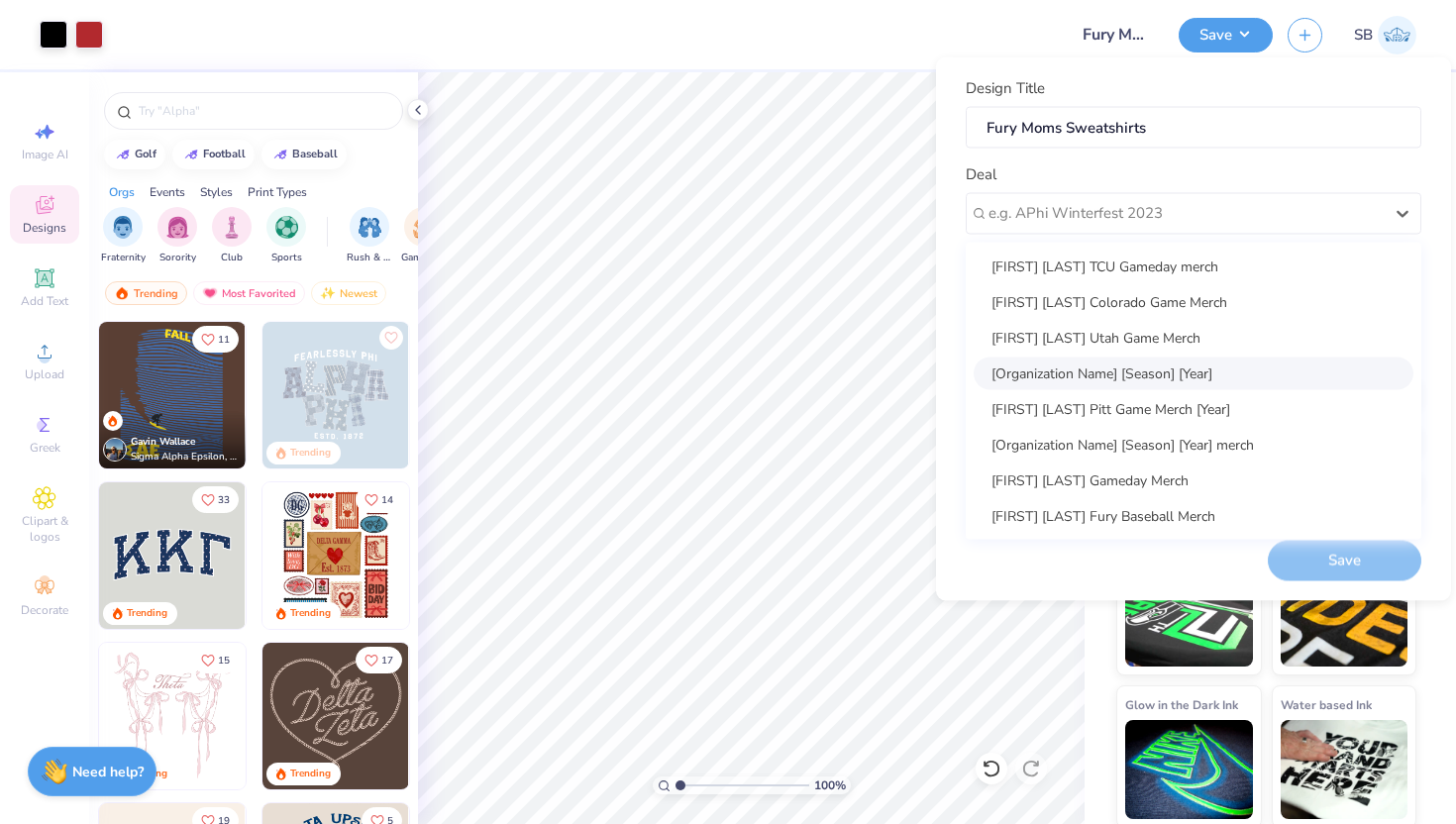 scroll, scrollTop: 1, scrollLeft: 0, axis: vertical 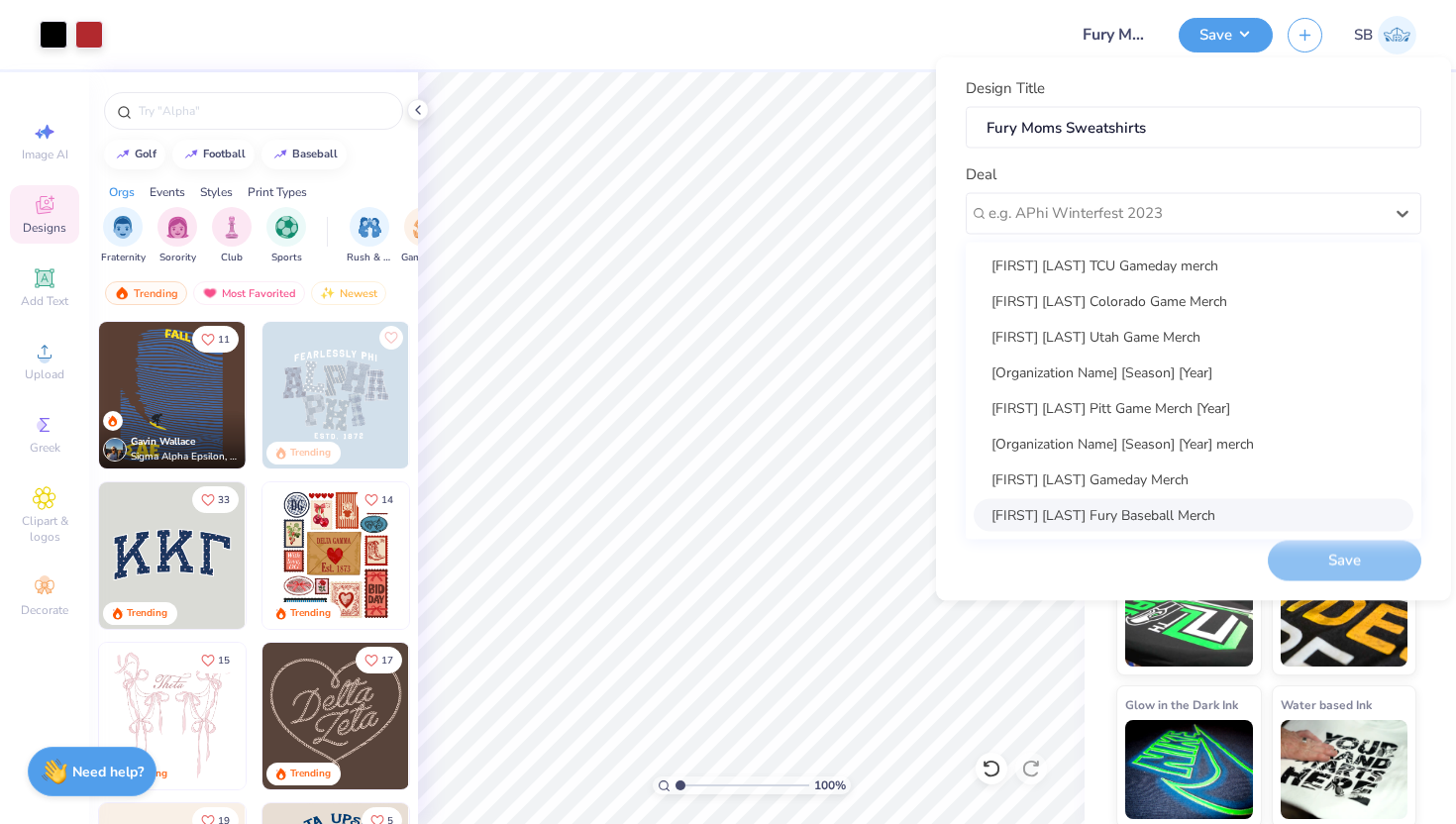 click on "[FIRST] [LAST] Fury Baseball Merch" at bounding box center [1194, 514] 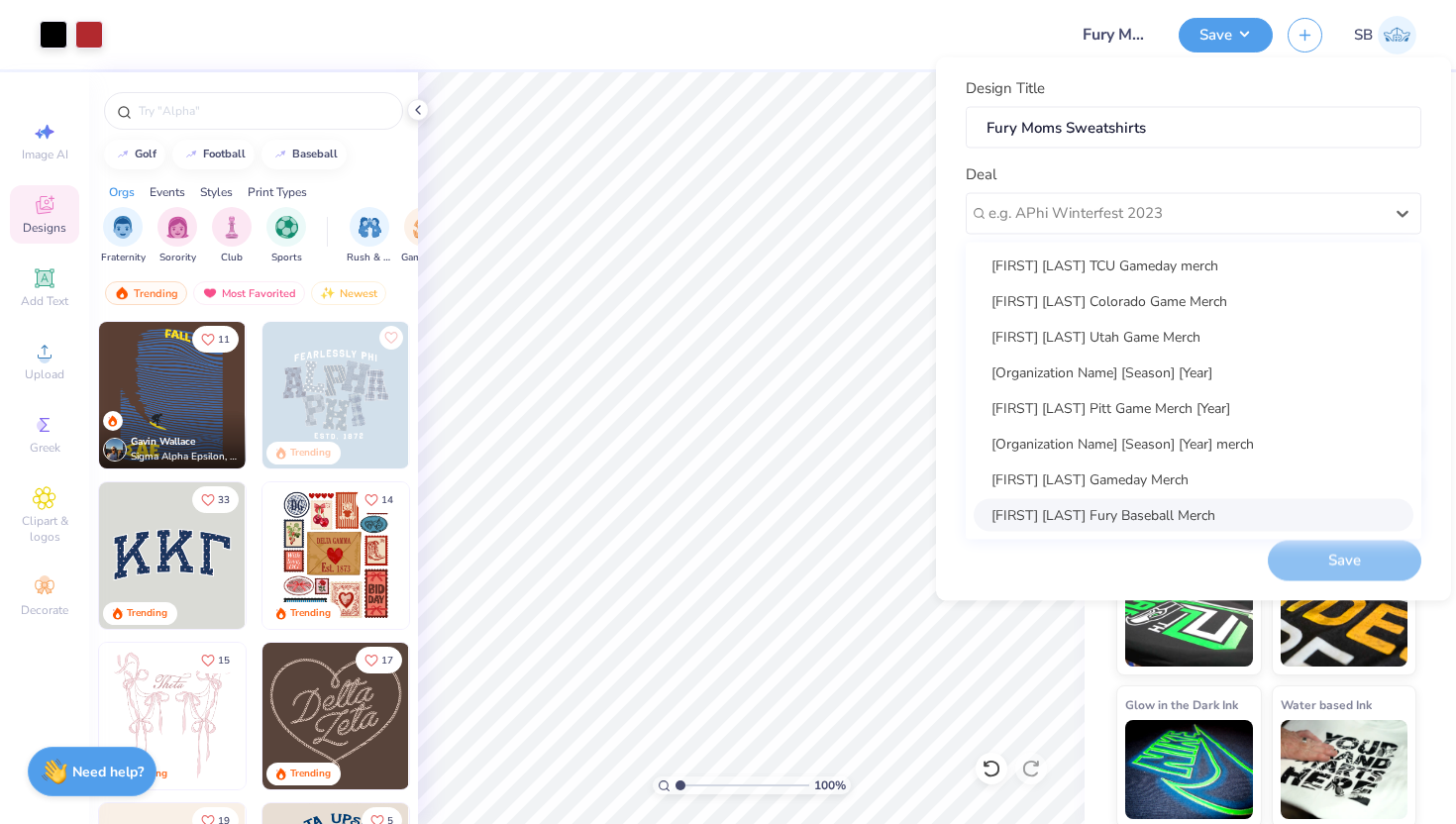 type on "[FIRST] [LAST]" 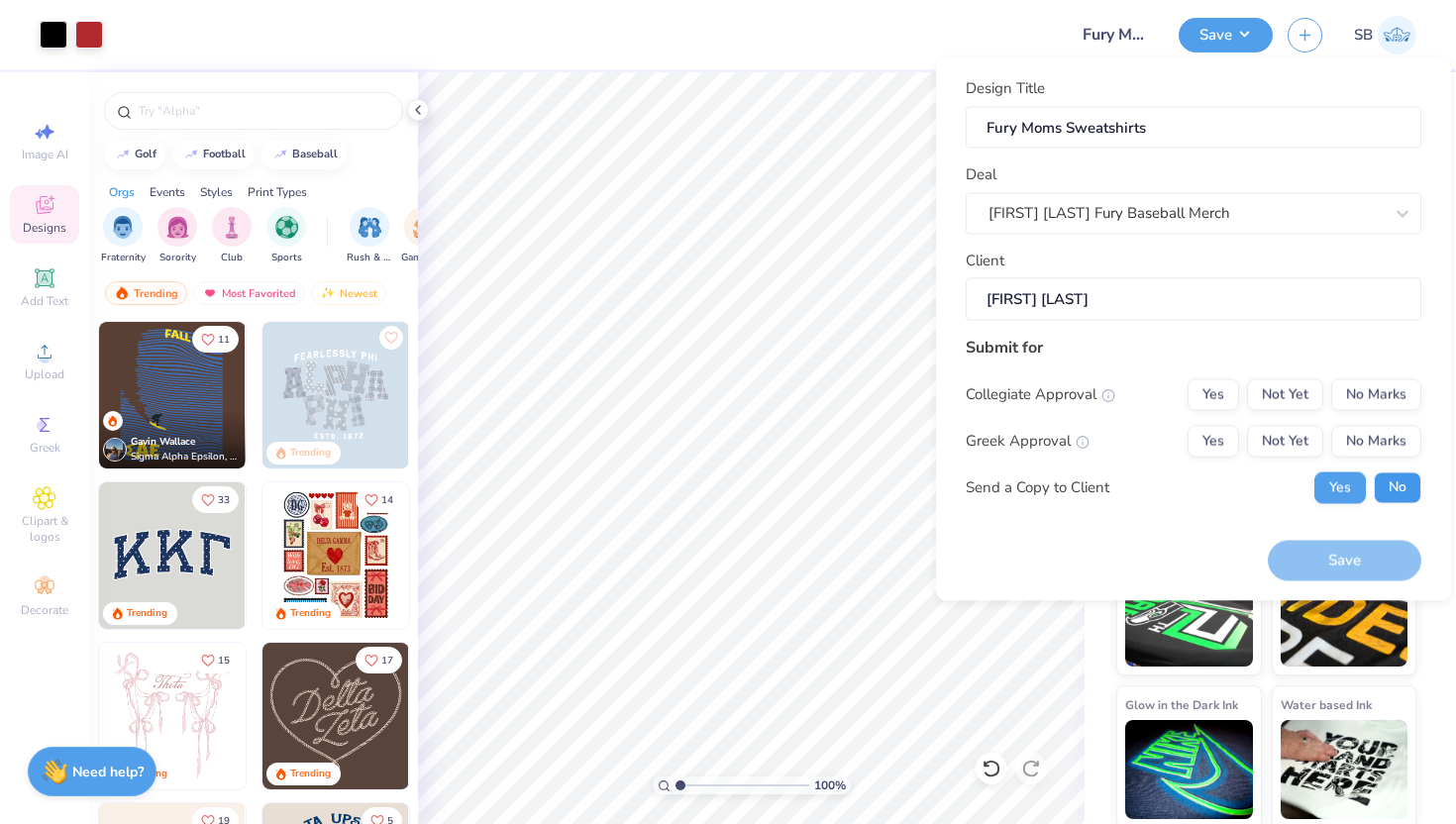 click on "No" at bounding box center (1398, 487) 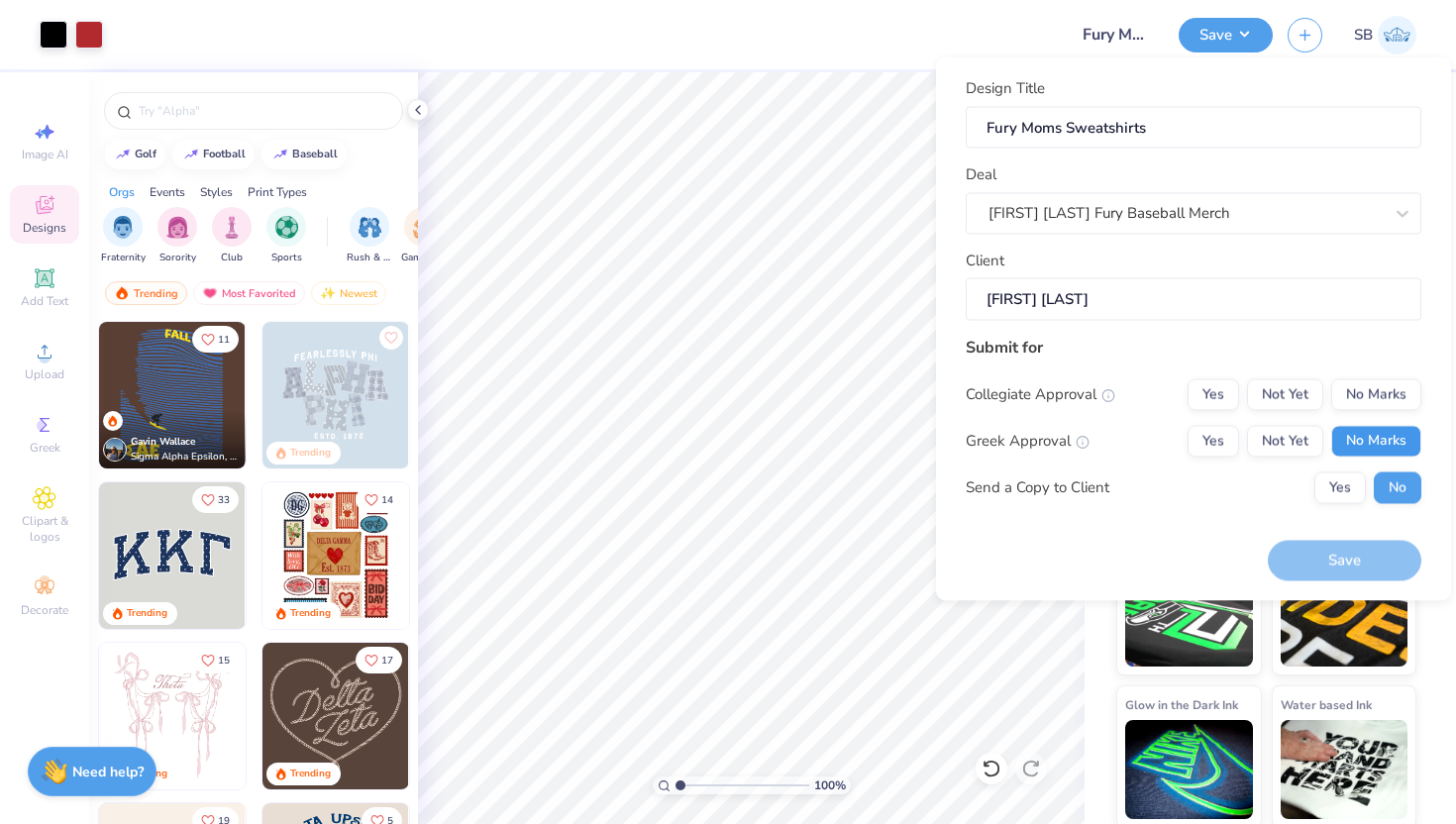 click on "No Marks" at bounding box center (1376, 441) 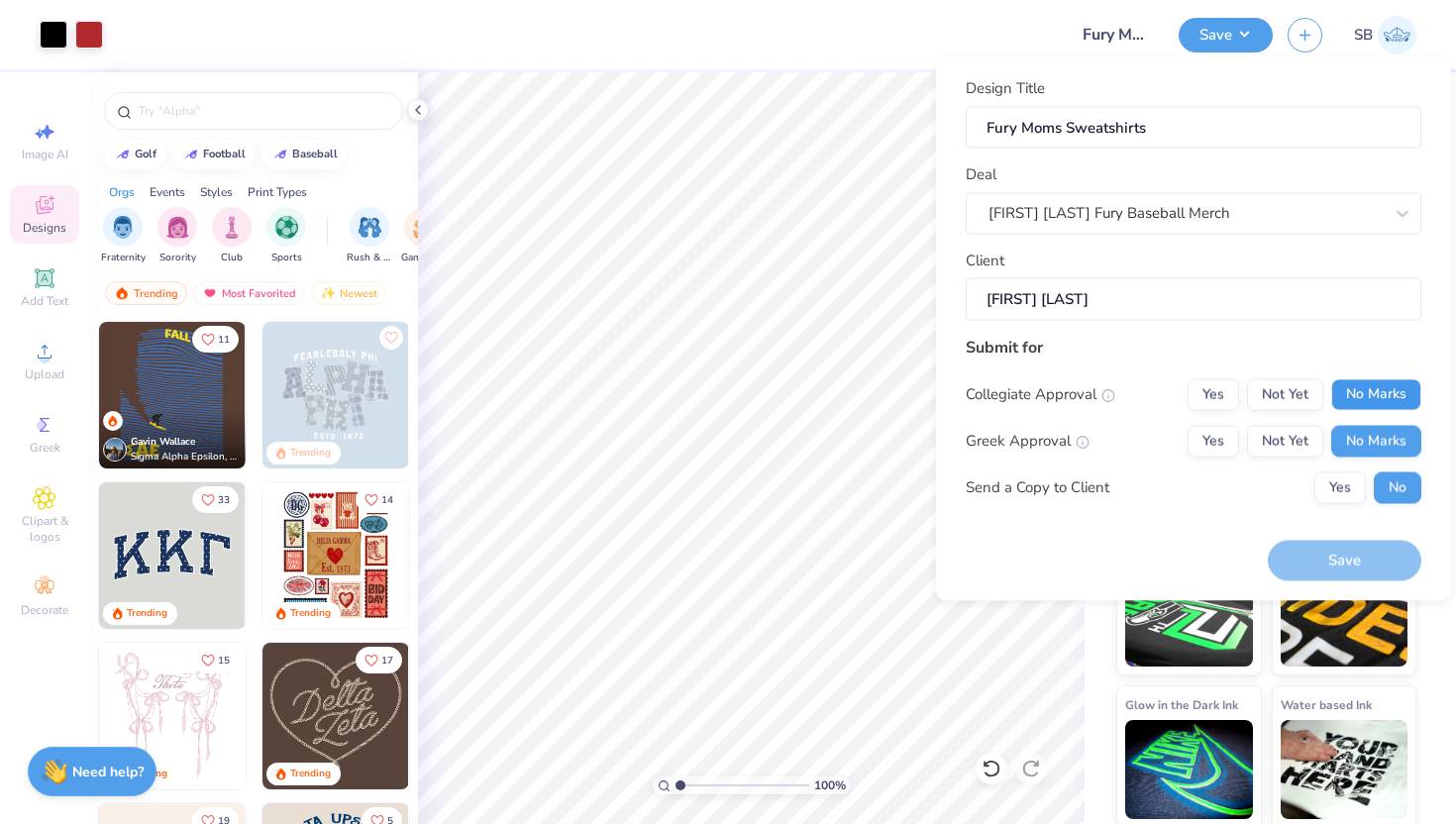 click on "No Marks" at bounding box center (1376, 394) 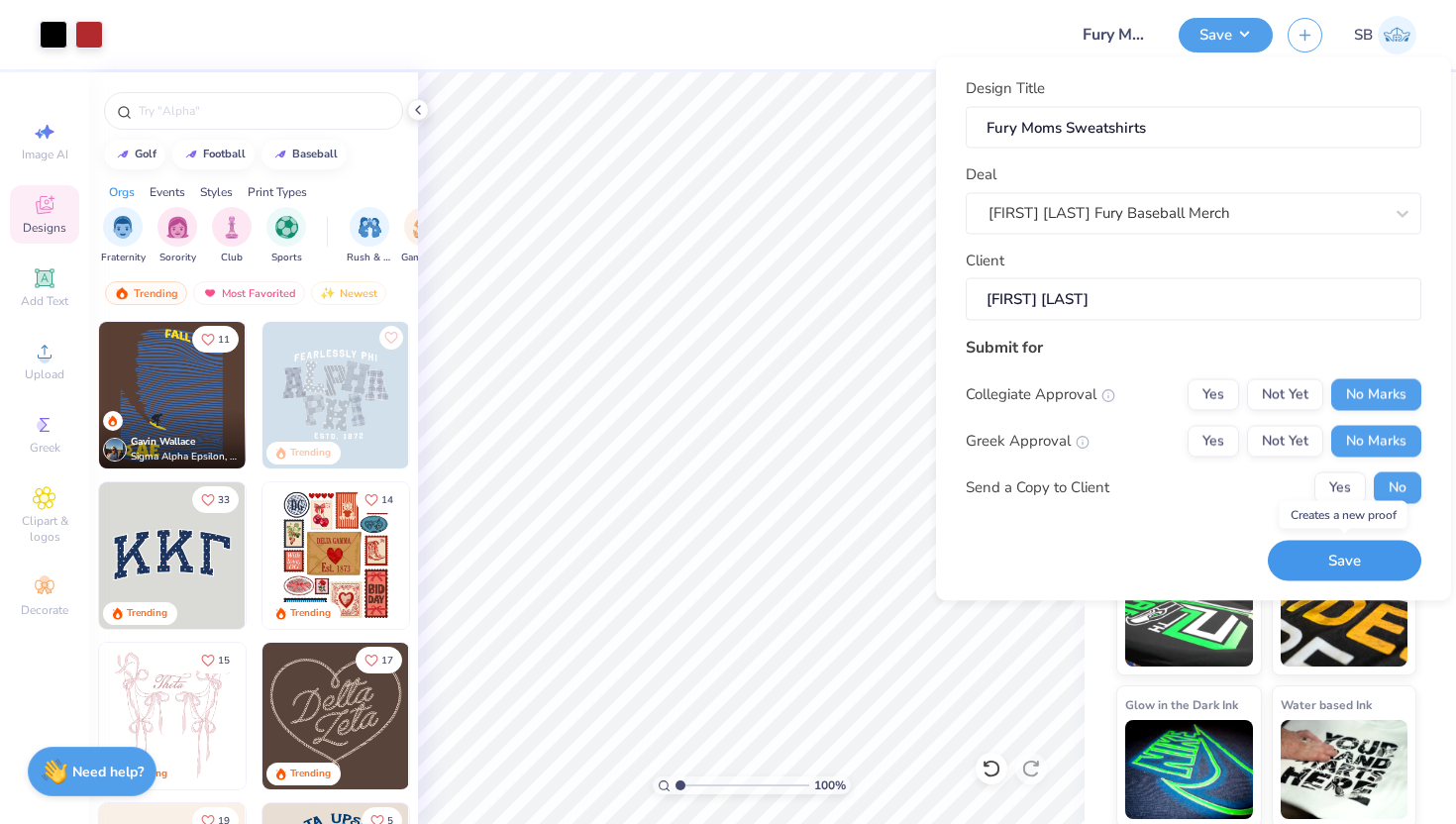 click on "Save" at bounding box center (1344, 561) 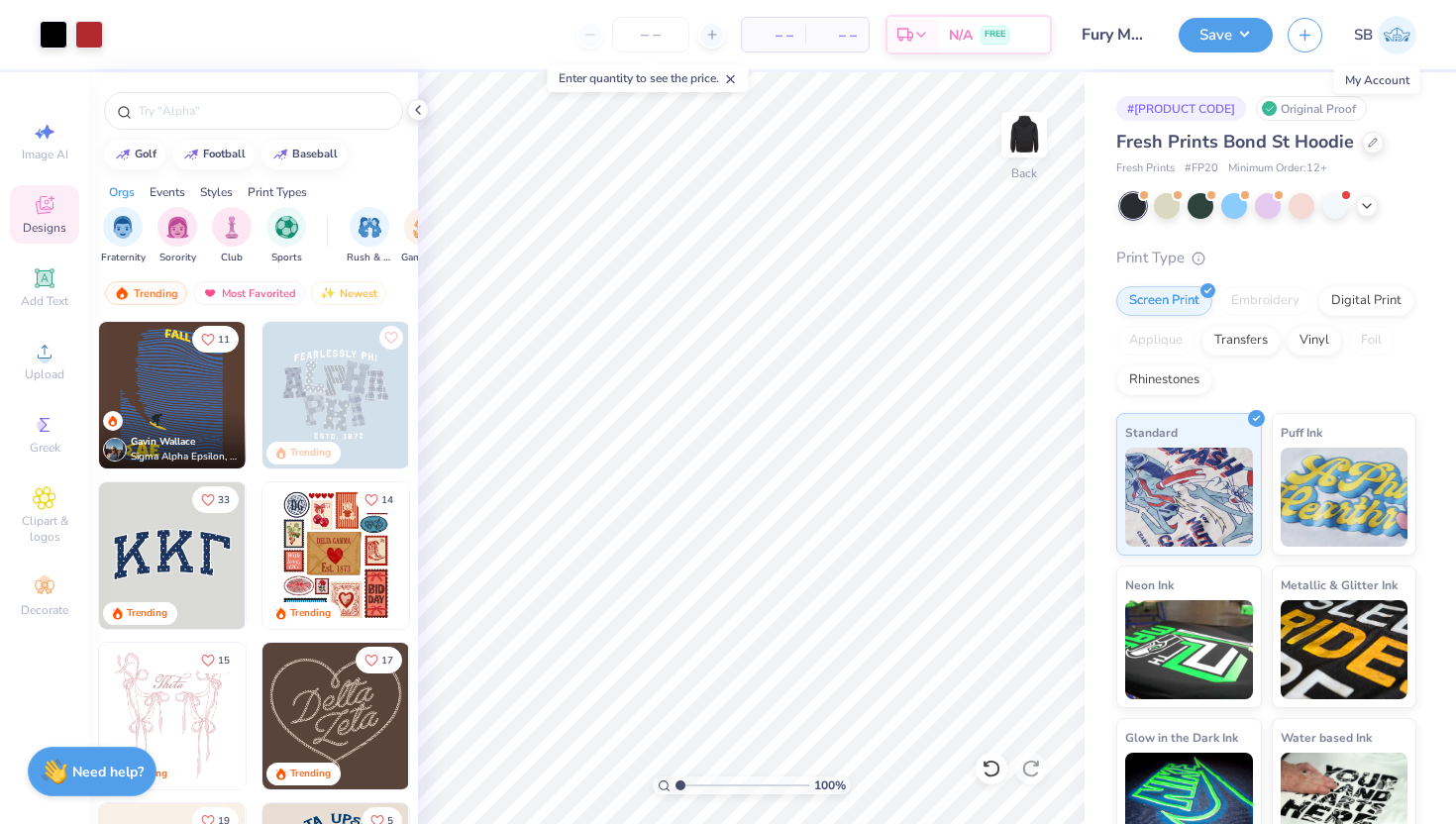 click at bounding box center (1397, 35) 